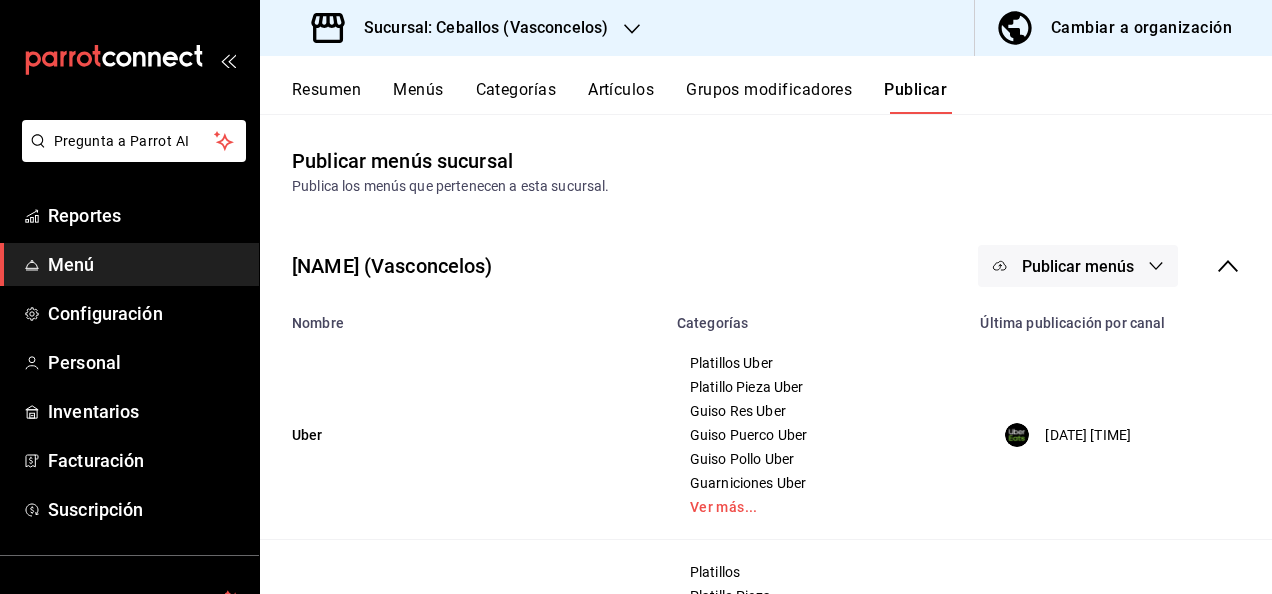 scroll, scrollTop: 0, scrollLeft: 0, axis: both 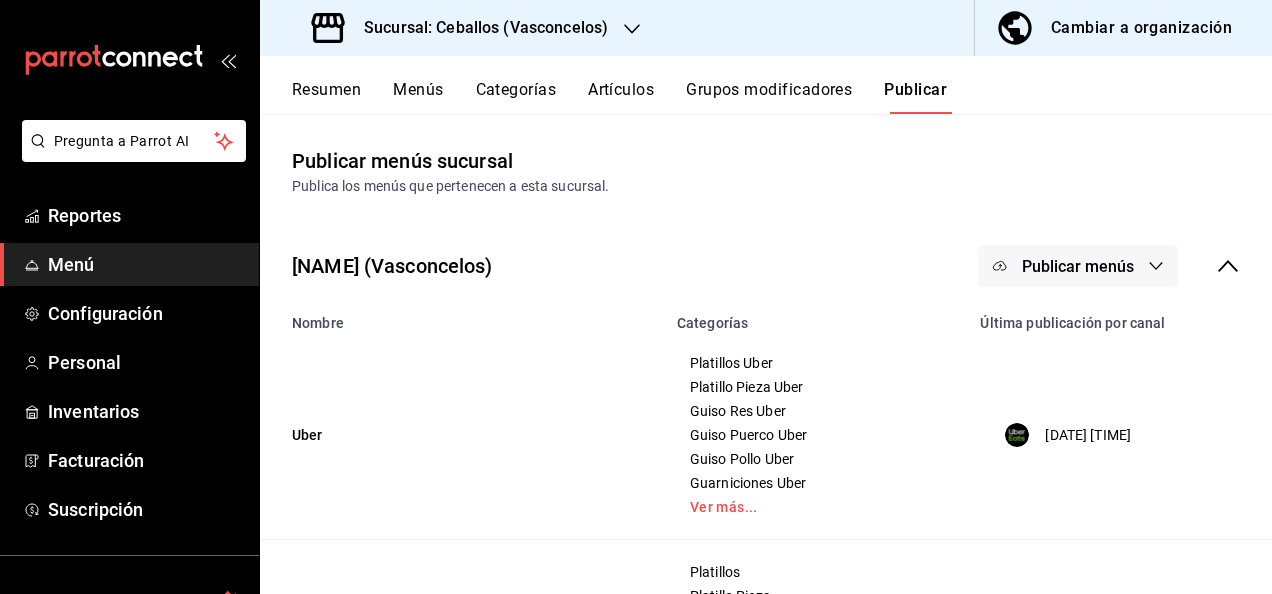 click on "Resumen" at bounding box center [326, 97] 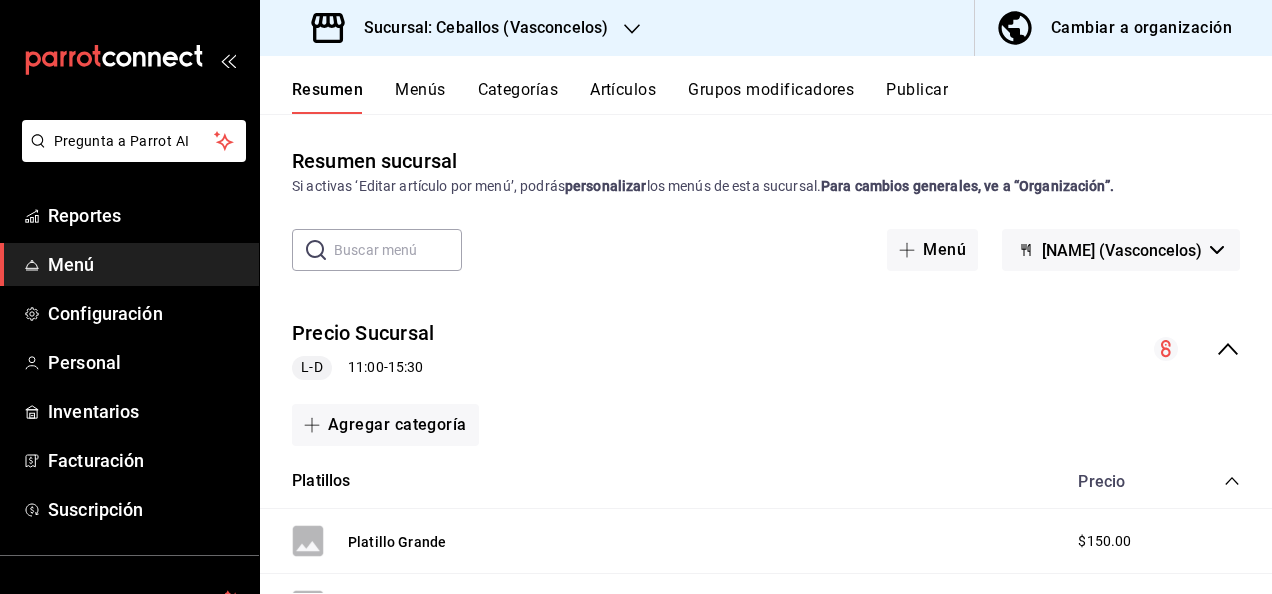click on "Sucursal: Ceballos (Vasconcelos)" at bounding box center [478, 28] 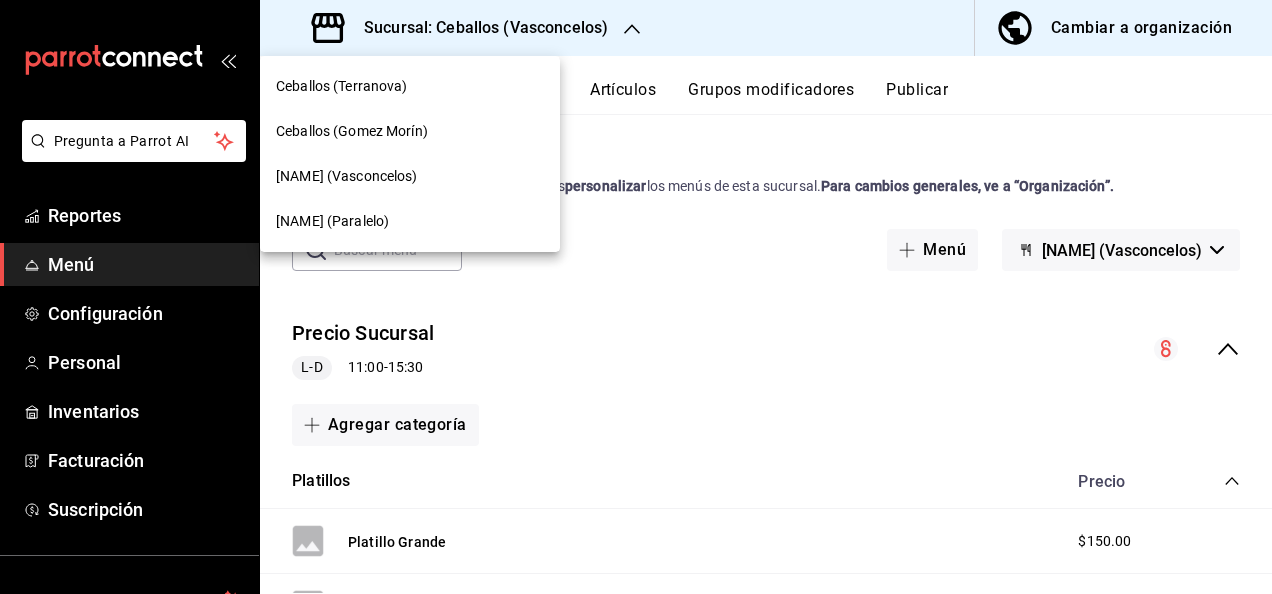 click on "Ceballos (Terranova)" at bounding box center [410, 86] 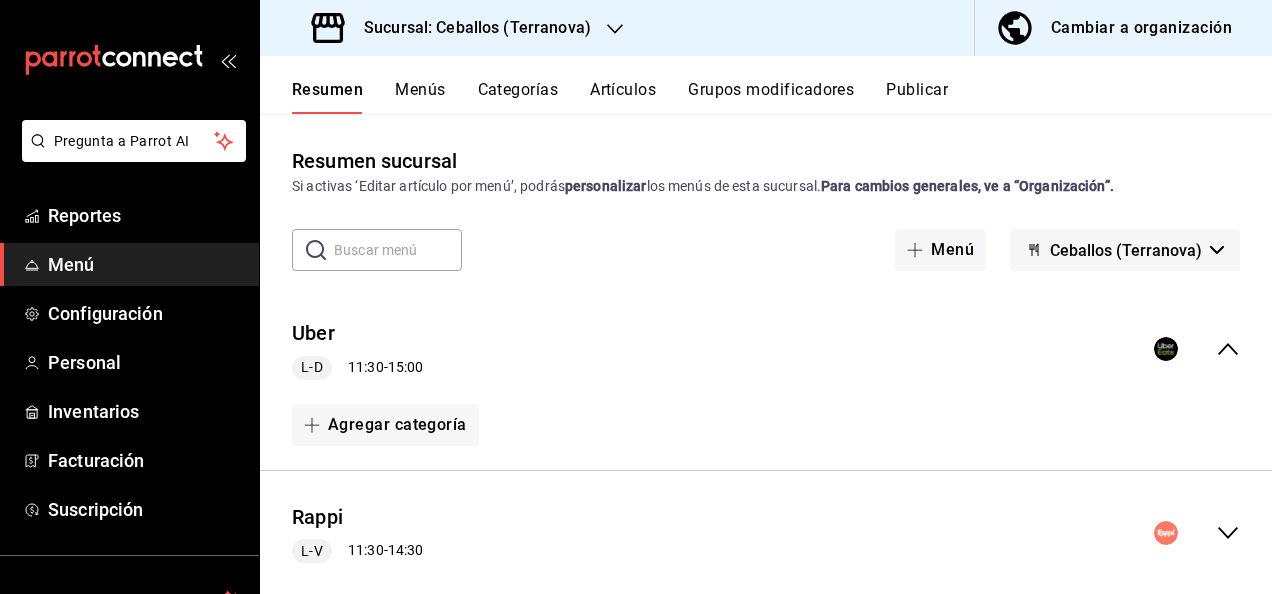click on "Menú" at bounding box center [145, 264] 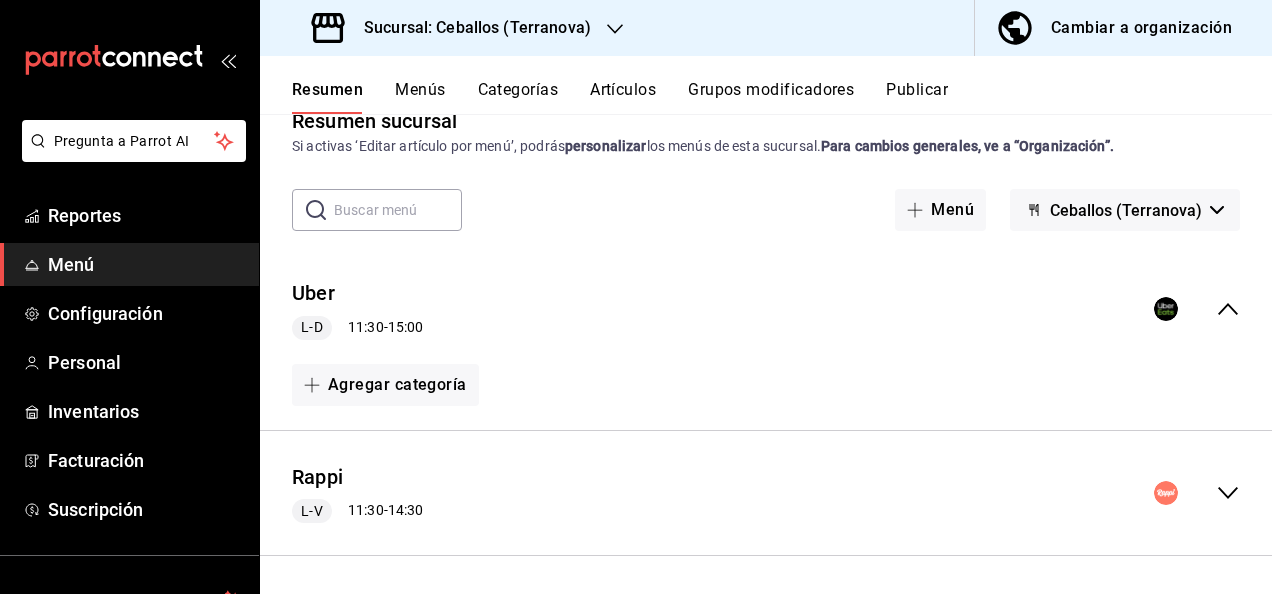 scroll, scrollTop: 167, scrollLeft: 0, axis: vertical 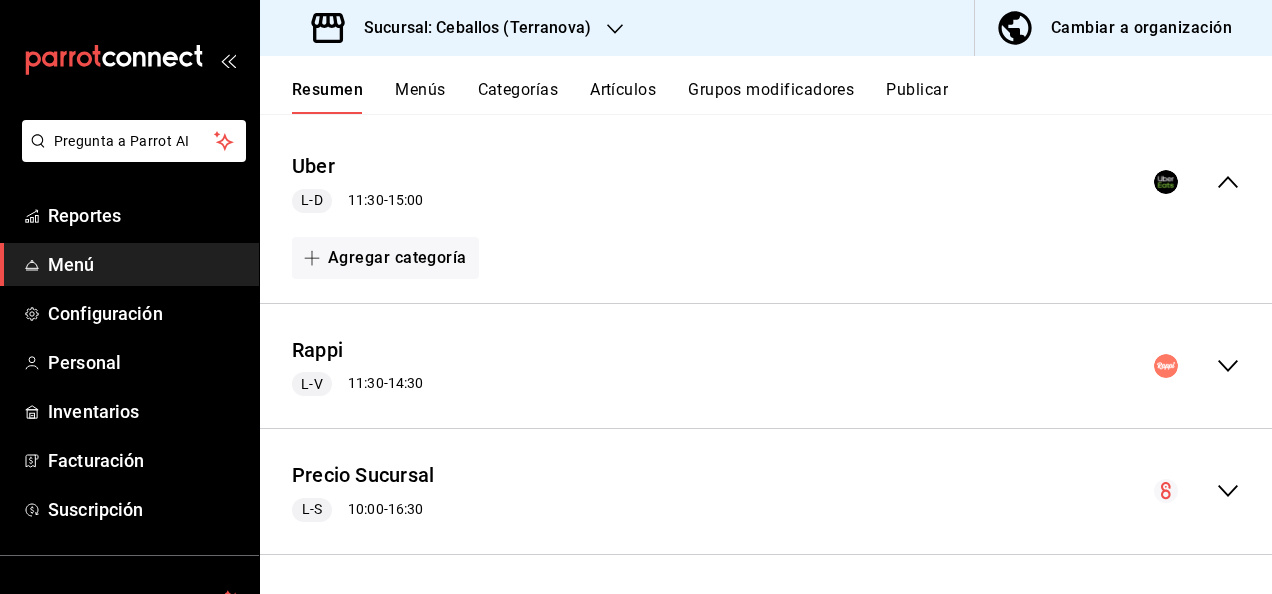 click 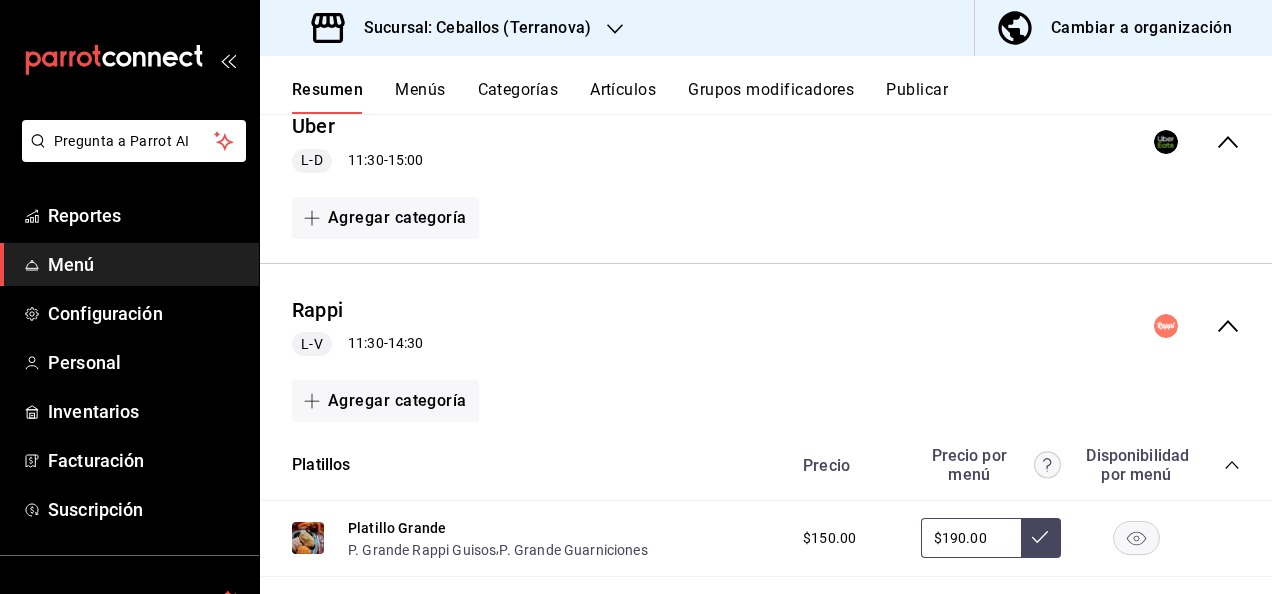 scroll, scrollTop: 380, scrollLeft: 0, axis: vertical 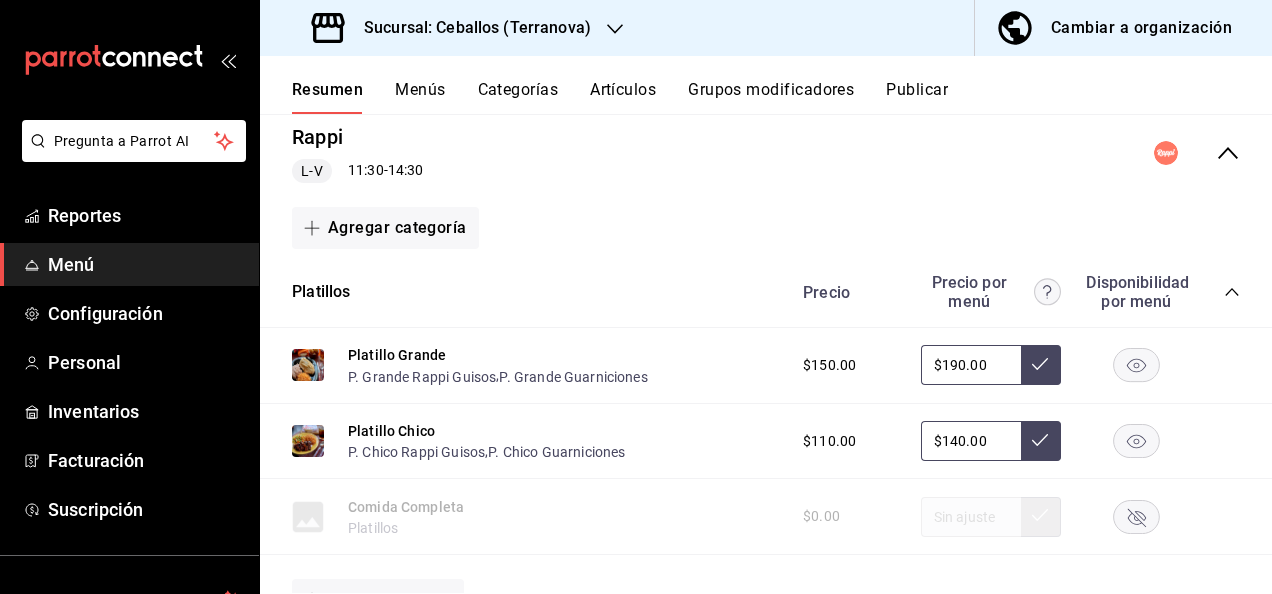 click on "Precio Precio por menú   Disponibilidad por menú" at bounding box center (1011, 292) 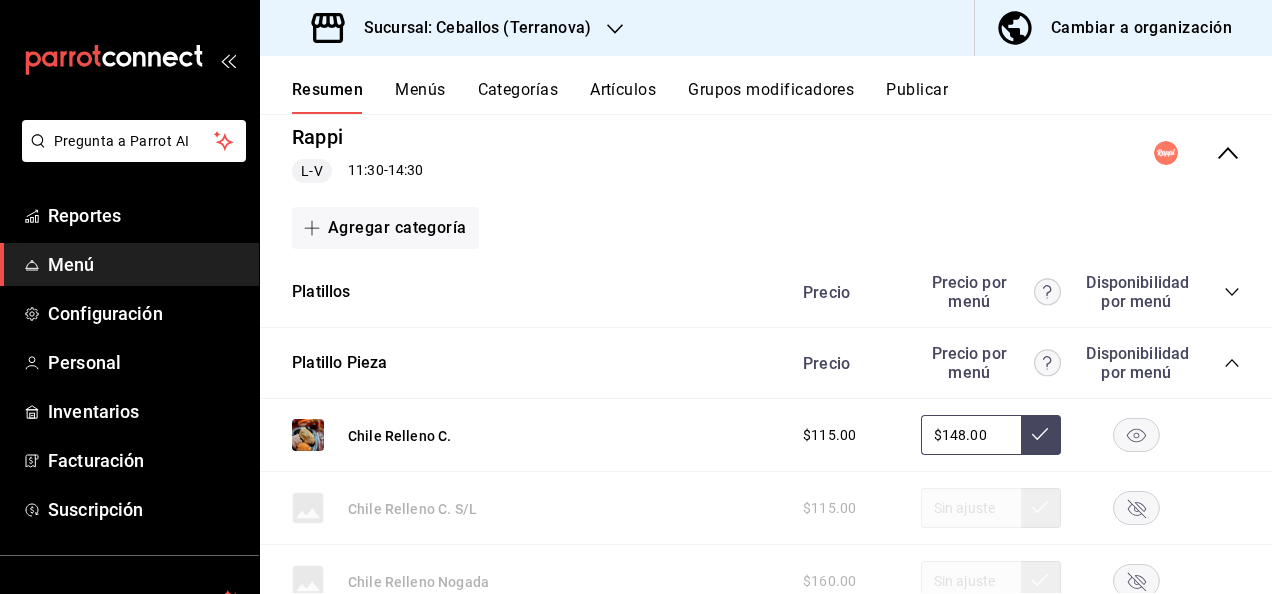 click 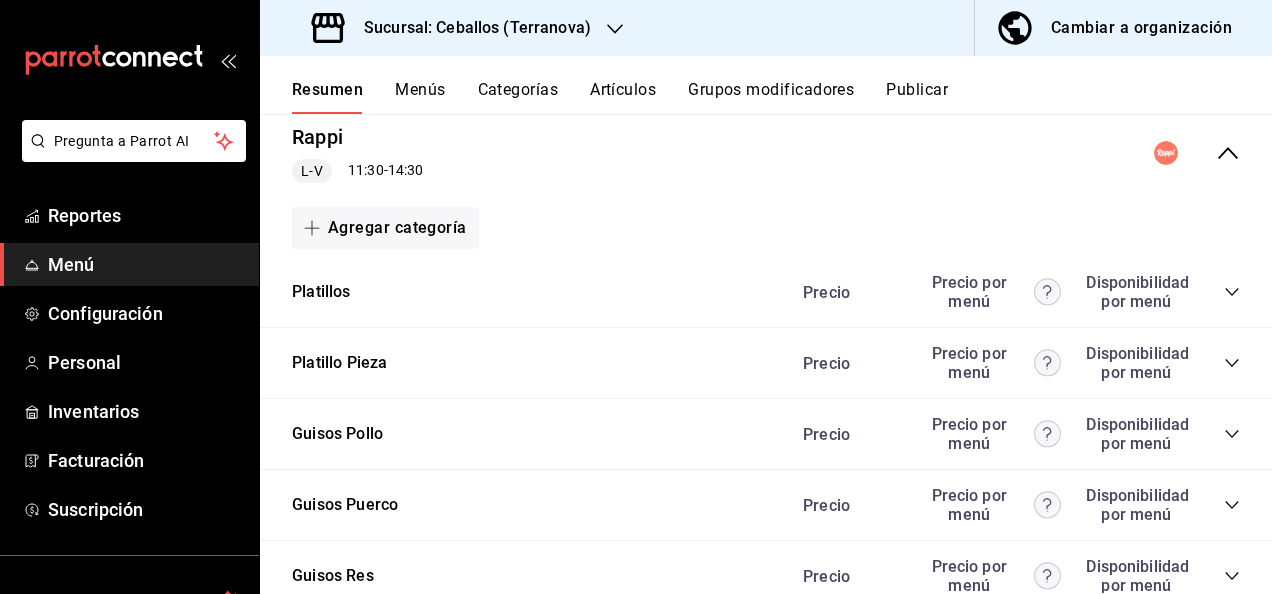 click 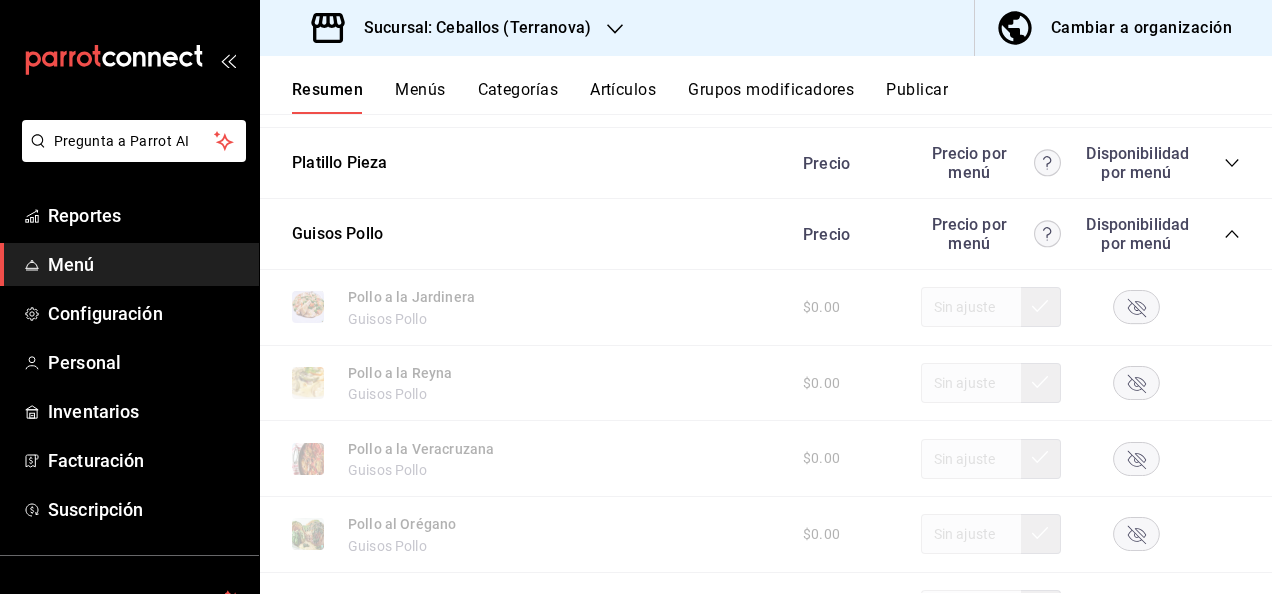 scroll, scrollTop: 660, scrollLeft: 0, axis: vertical 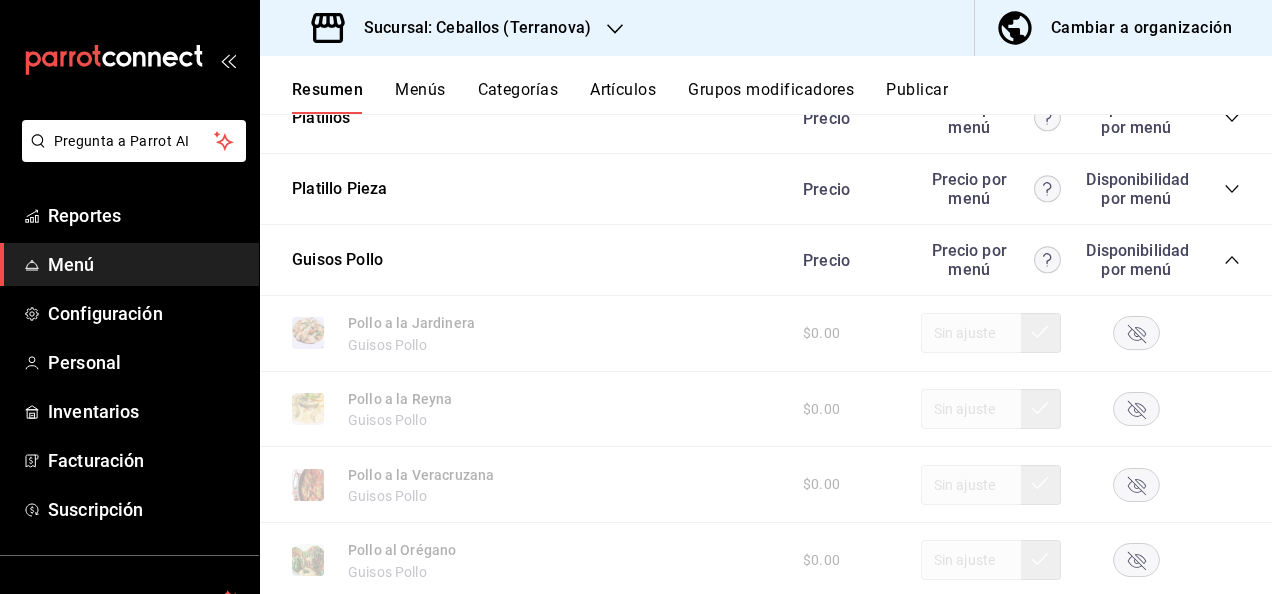 click 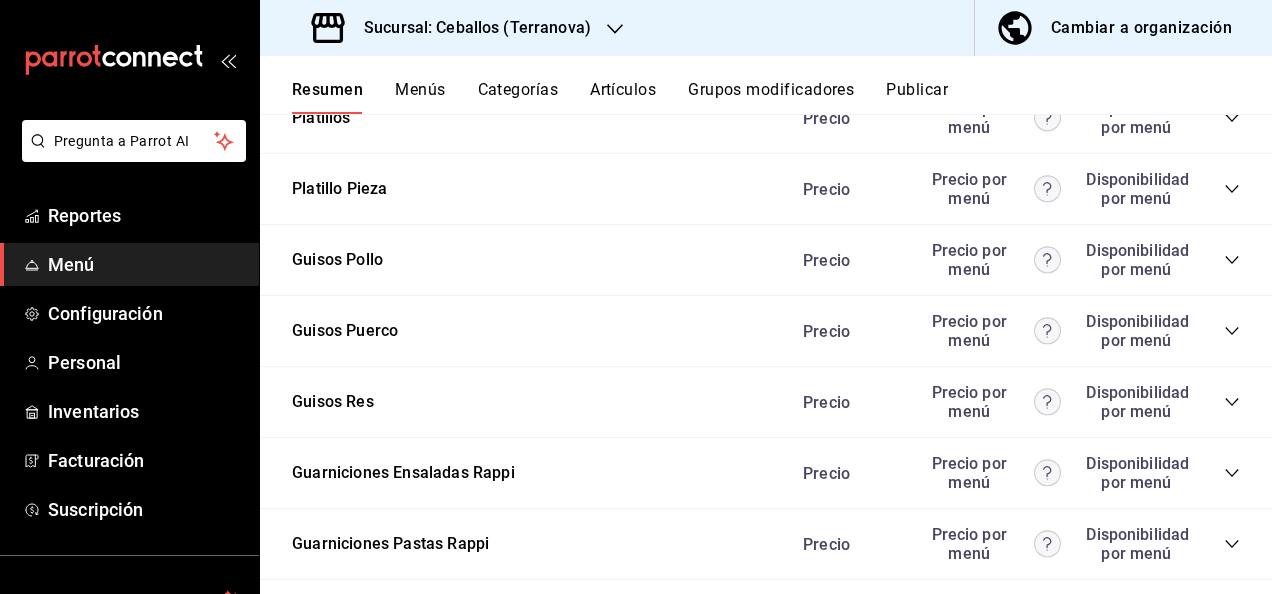 click 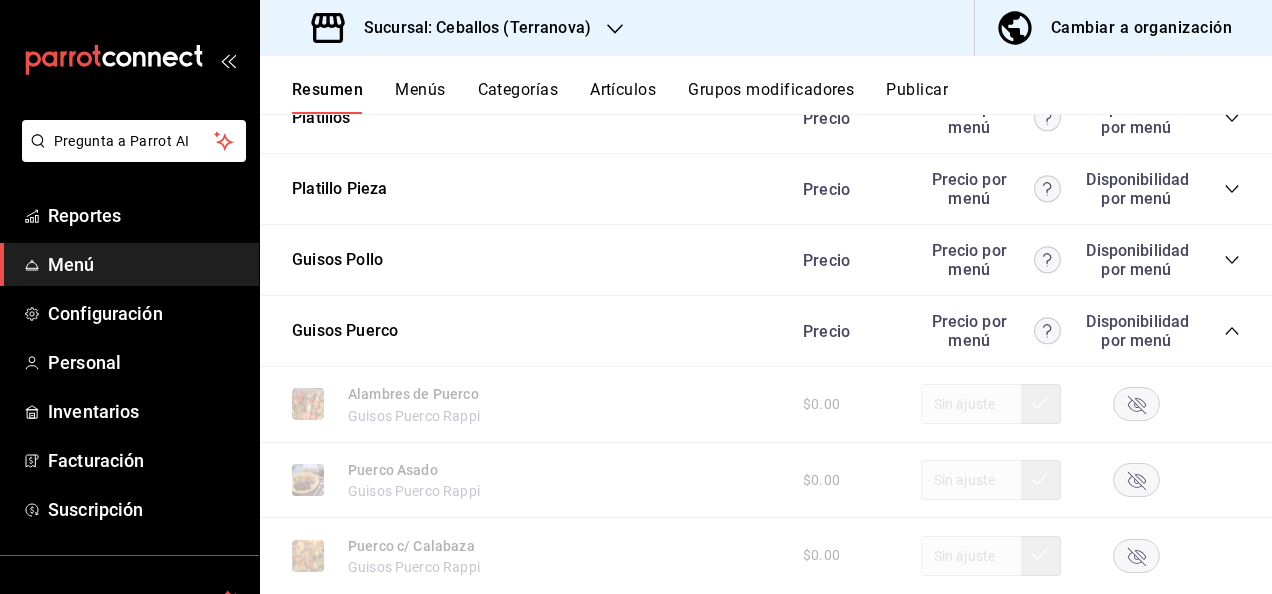 click 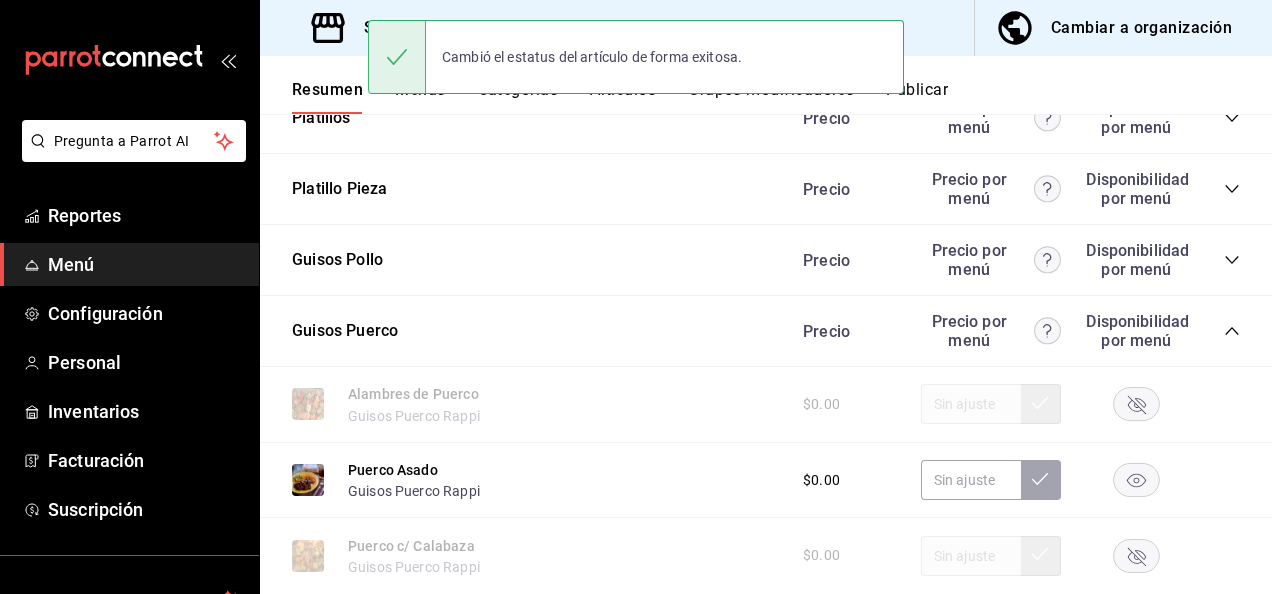 click 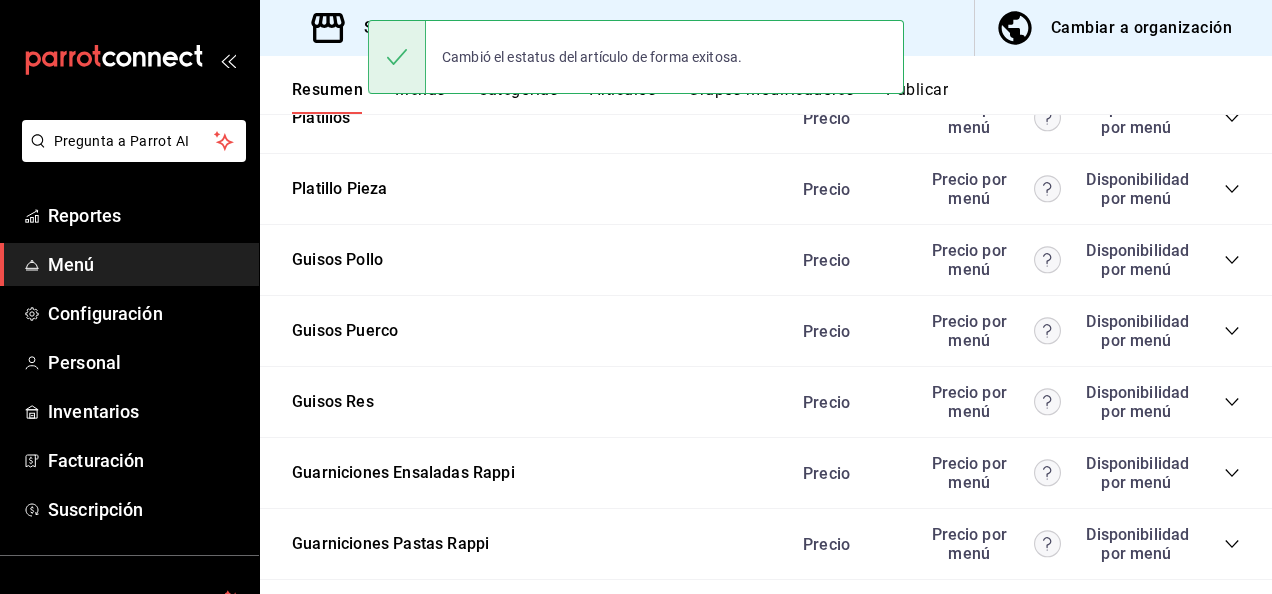 click 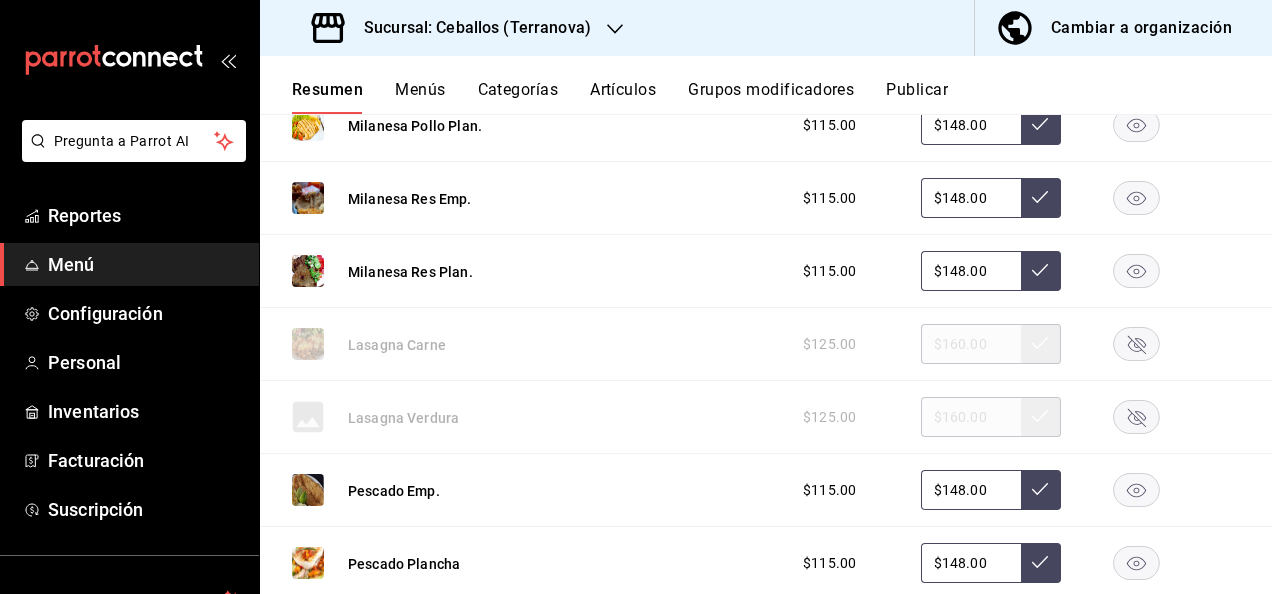 scroll, scrollTop: 1301, scrollLeft: 0, axis: vertical 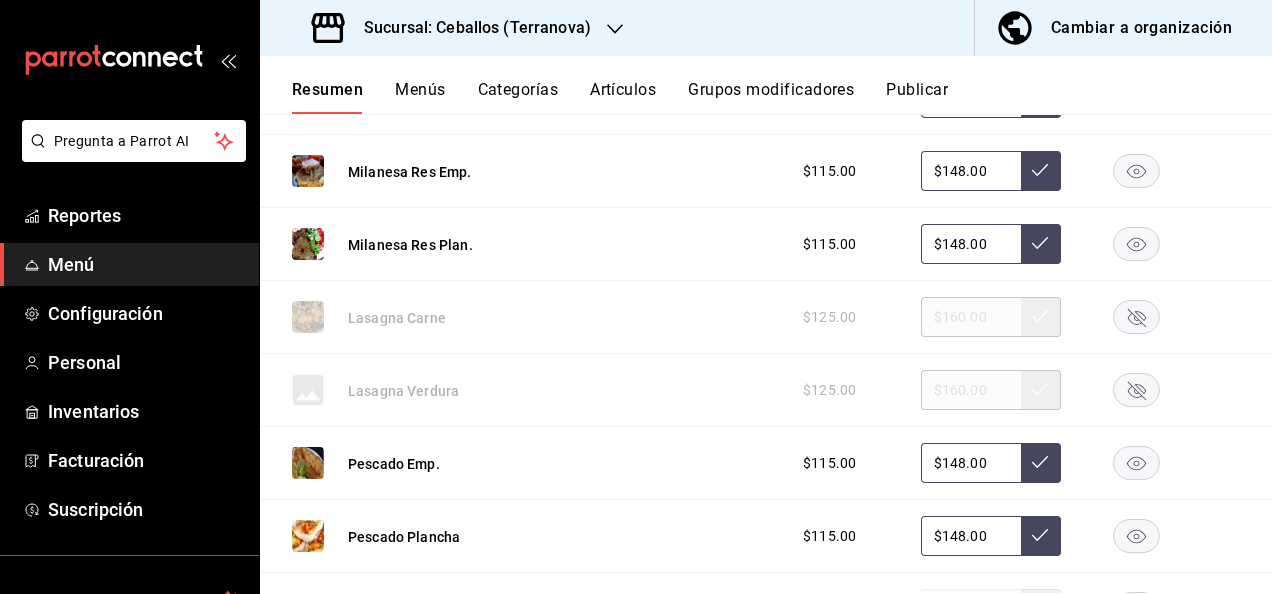 click 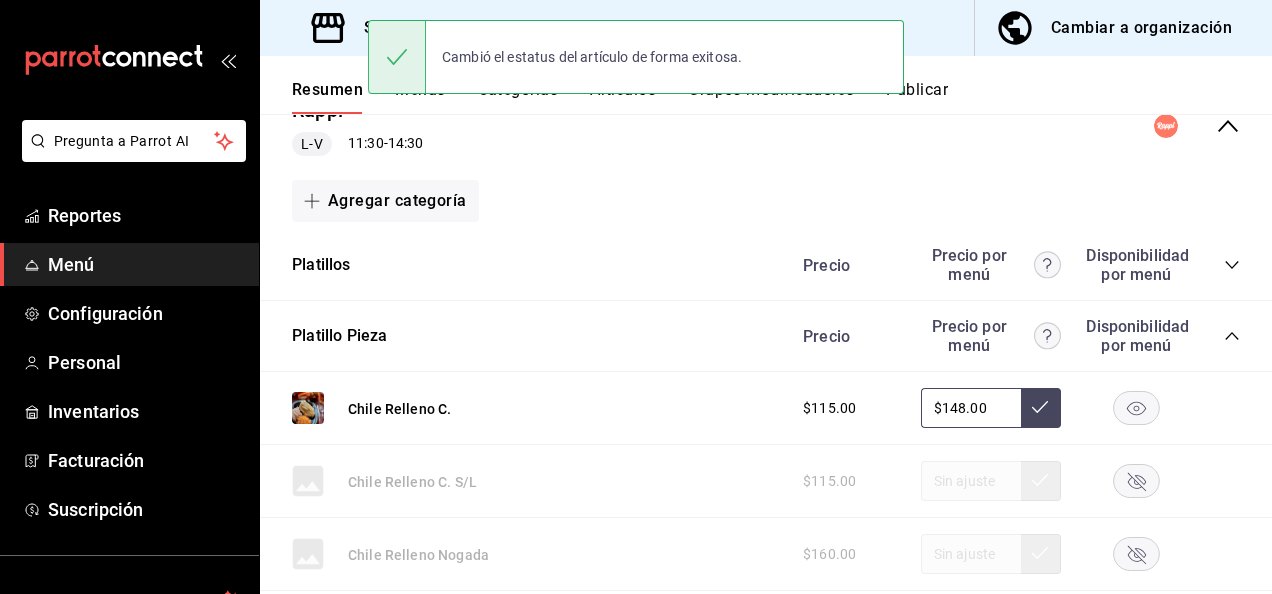 scroll, scrollTop: 354, scrollLeft: 0, axis: vertical 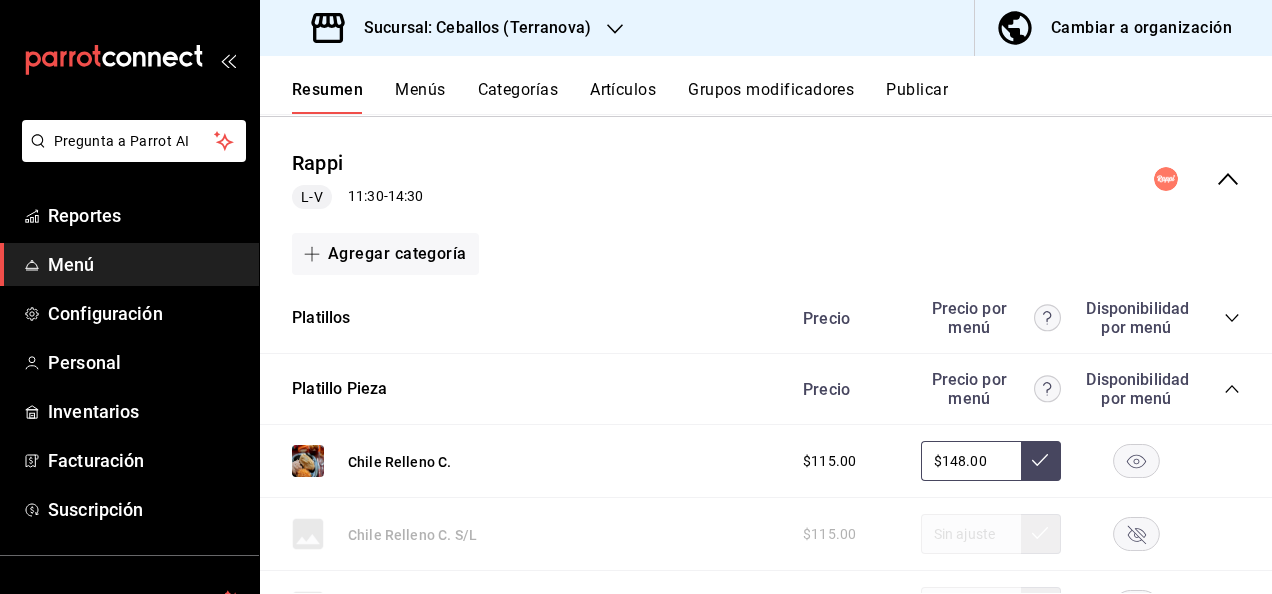 click 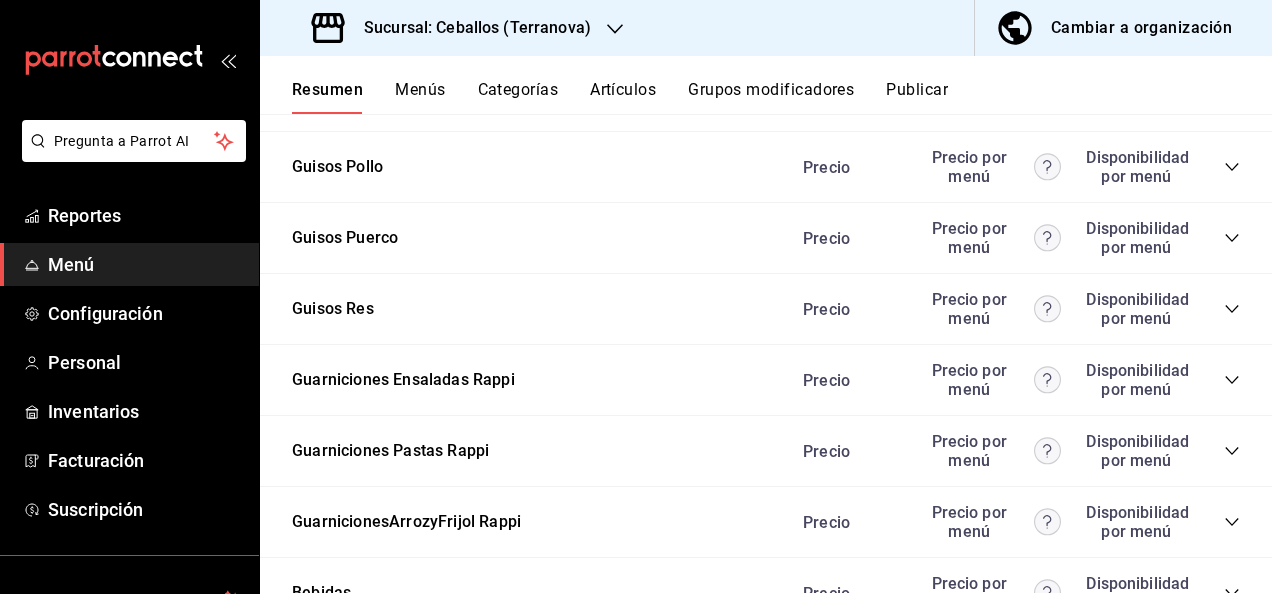 scroll, scrollTop: 674, scrollLeft: 0, axis: vertical 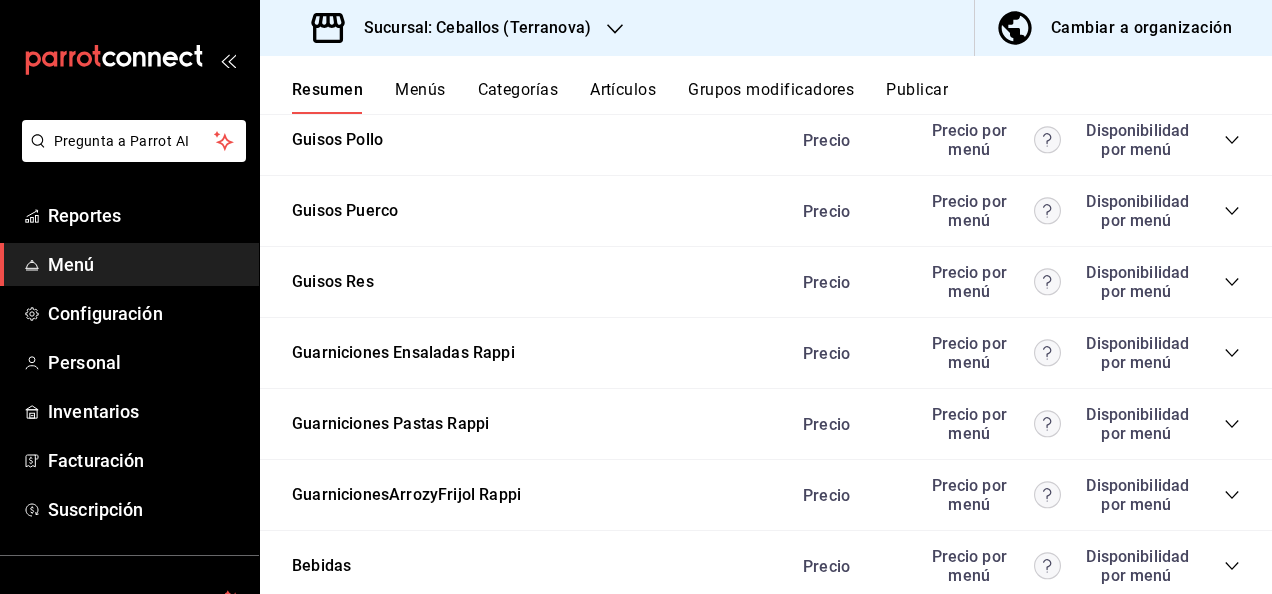 click on "Guarniciones Pastas Rappi Precio Precio por menú   Disponibilidad por menú" at bounding box center [766, 424] 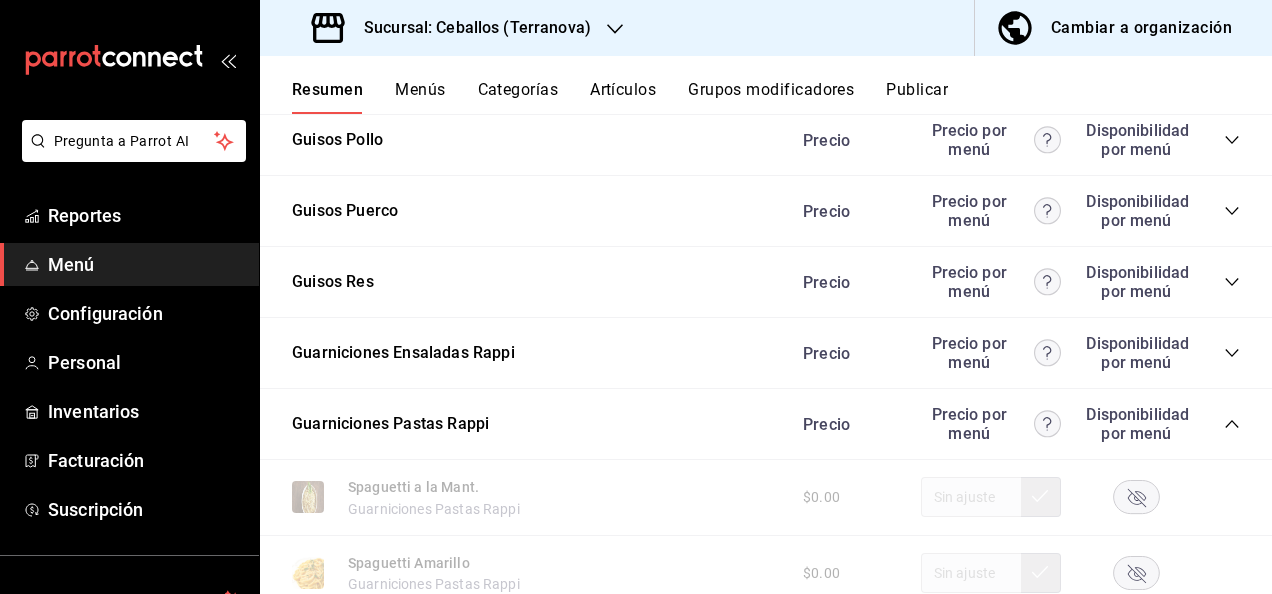 click 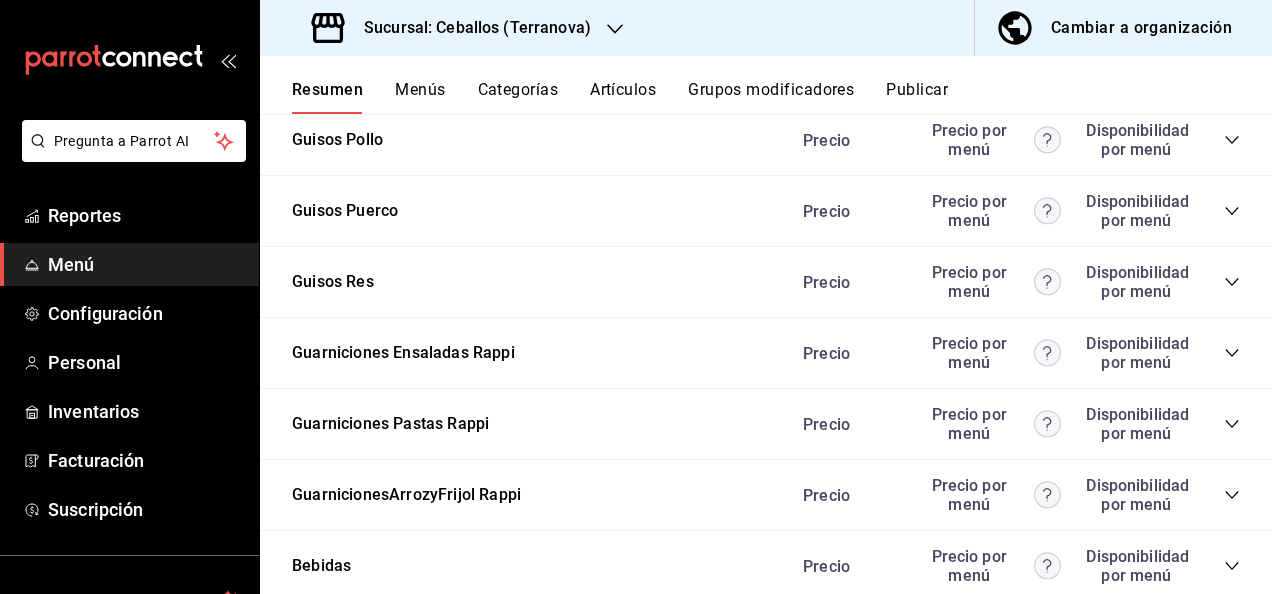 click 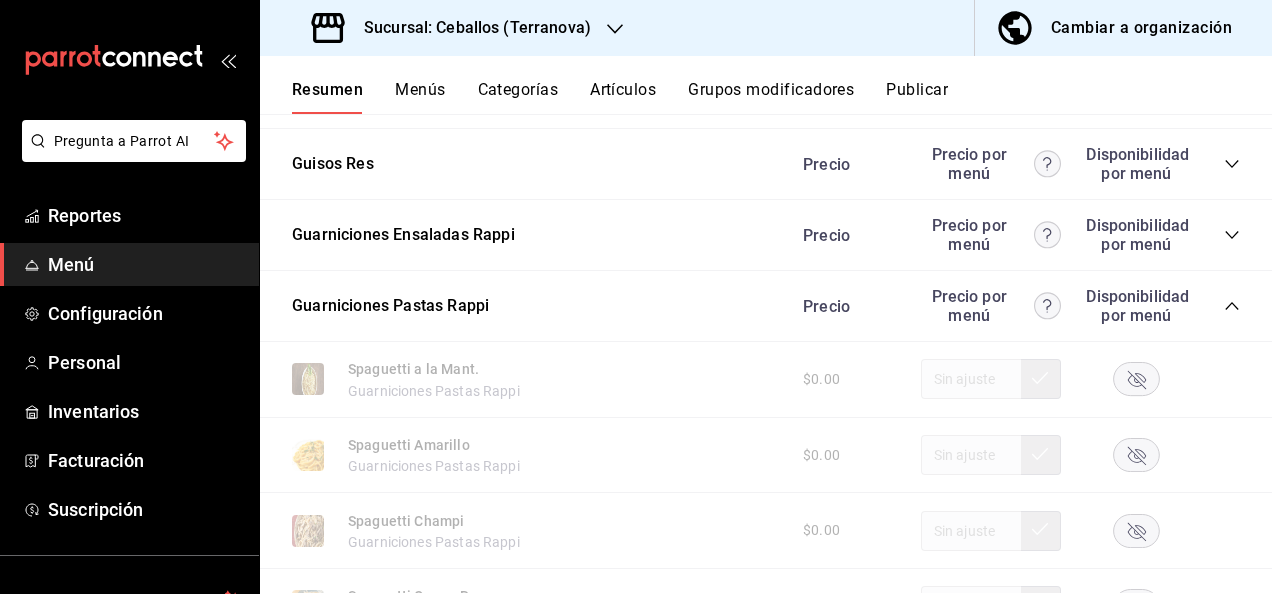 scroll, scrollTop: 794, scrollLeft: 0, axis: vertical 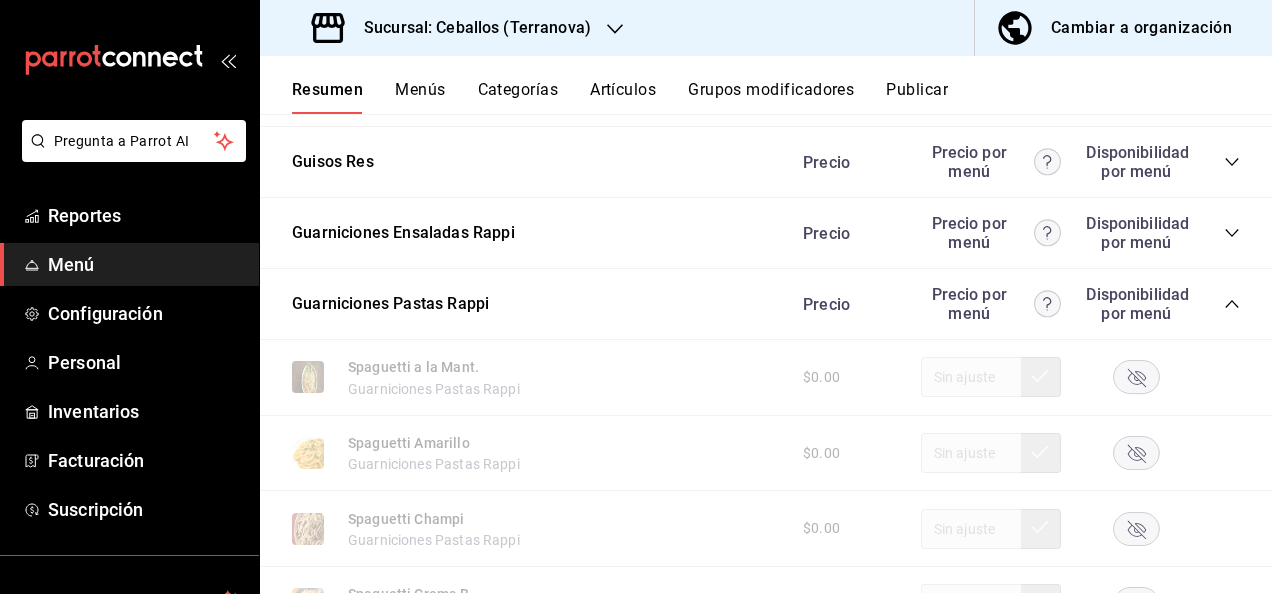 click 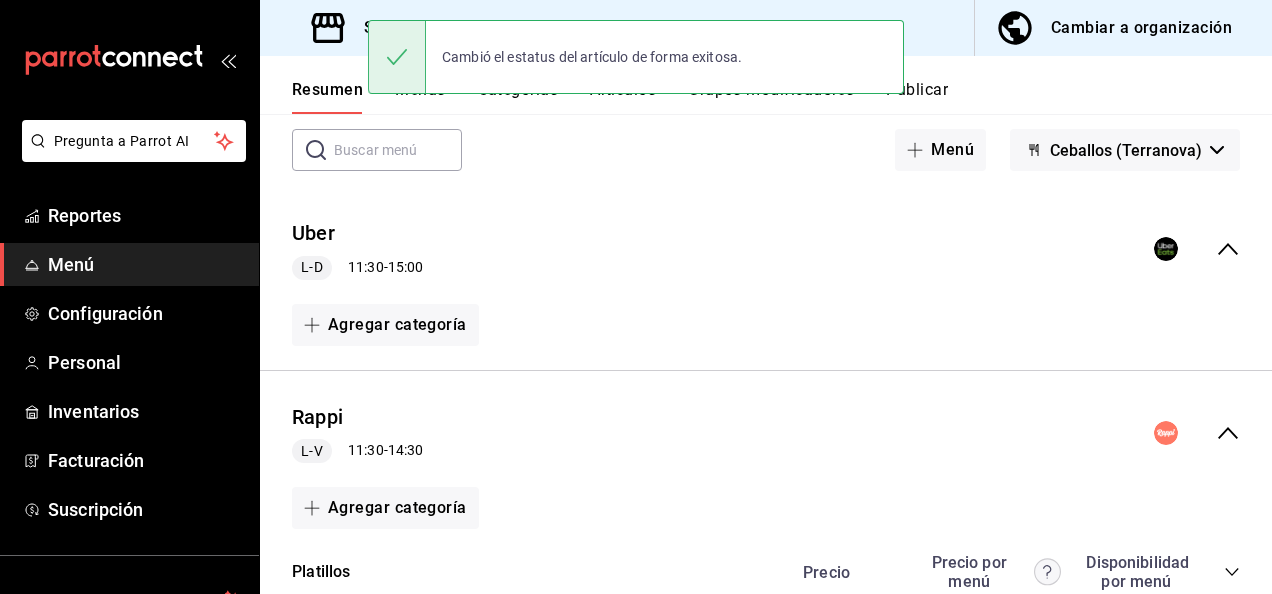 scroll, scrollTop: 0, scrollLeft: 0, axis: both 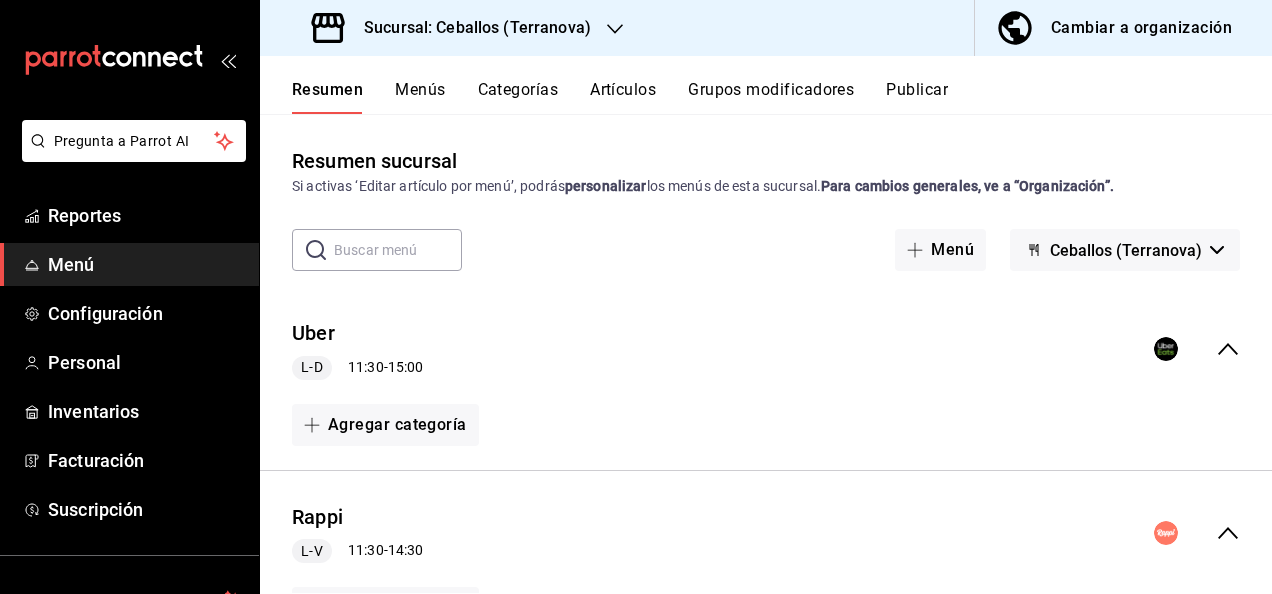 click on "Publicar" at bounding box center (917, 97) 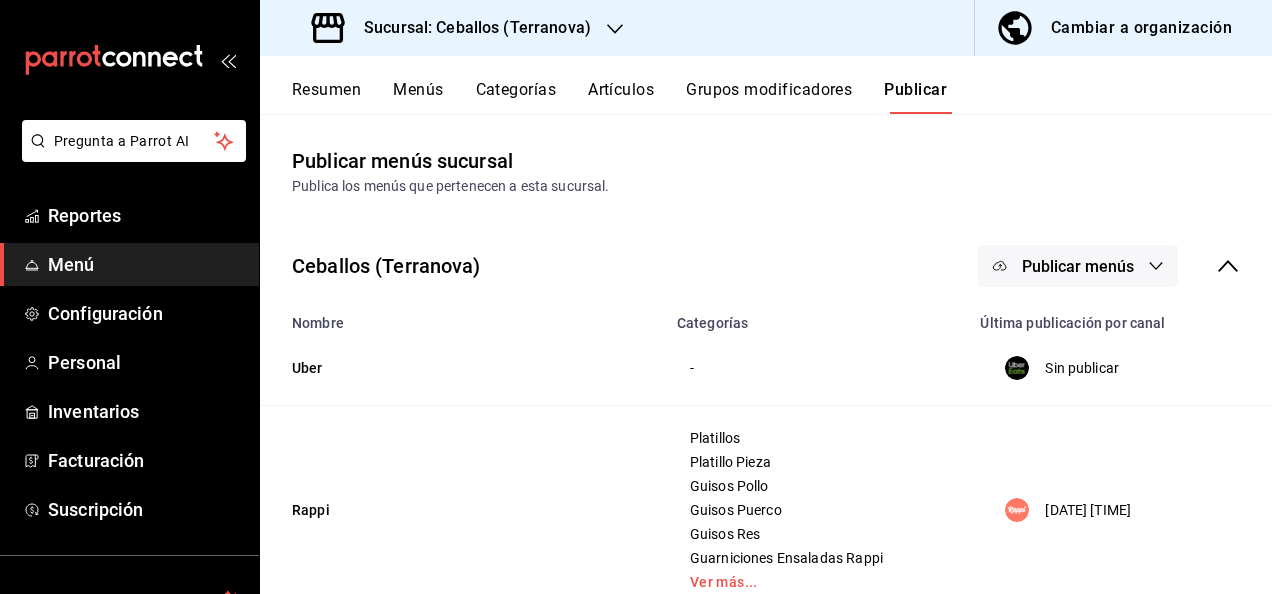 click on "Publicar menús" at bounding box center (1078, 266) 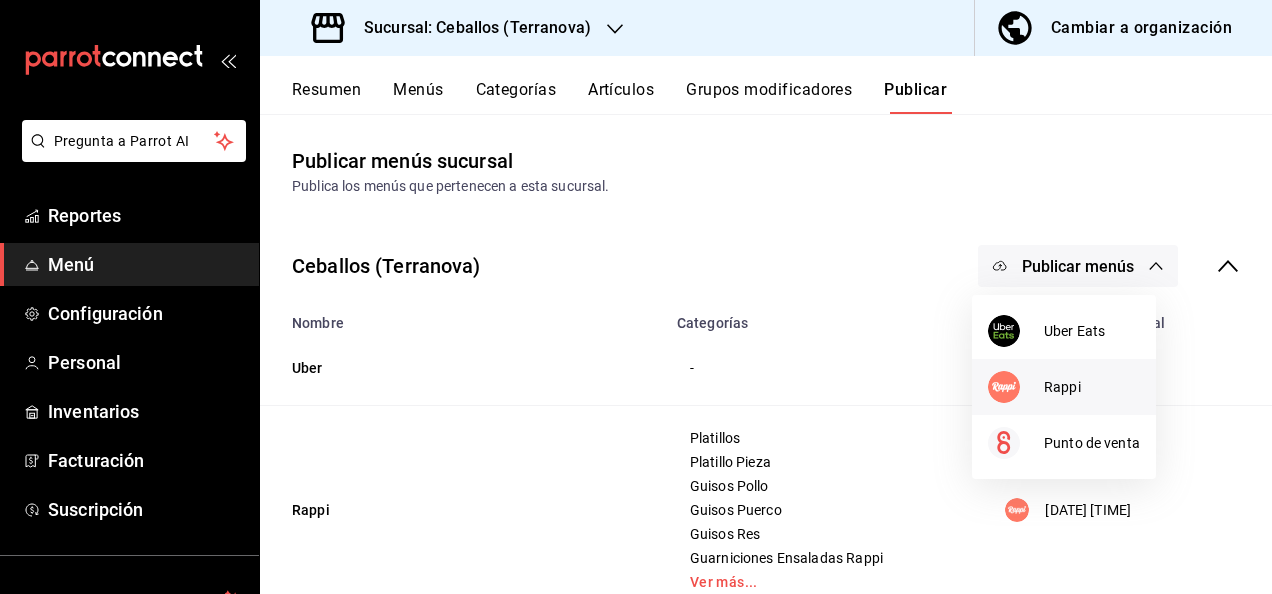 click on "Rappi" at bounding box center [1064, 387] 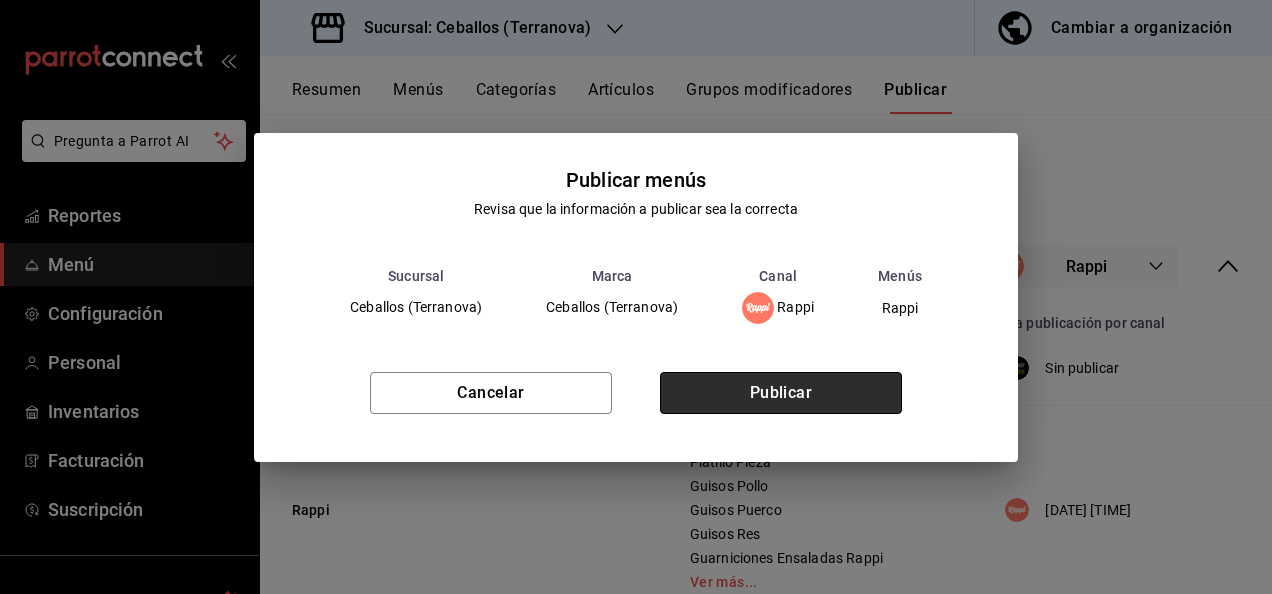 click on "Publicar" at bounding box center (781, 393) 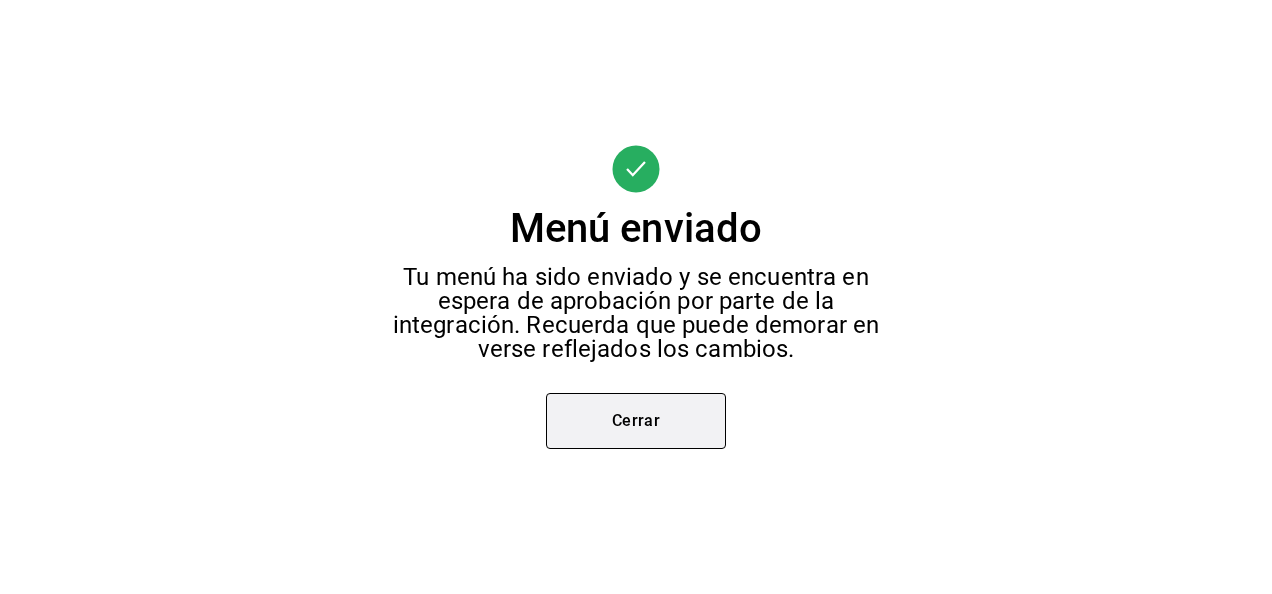 click on "Cerrar" at bounding box center (636, 421) 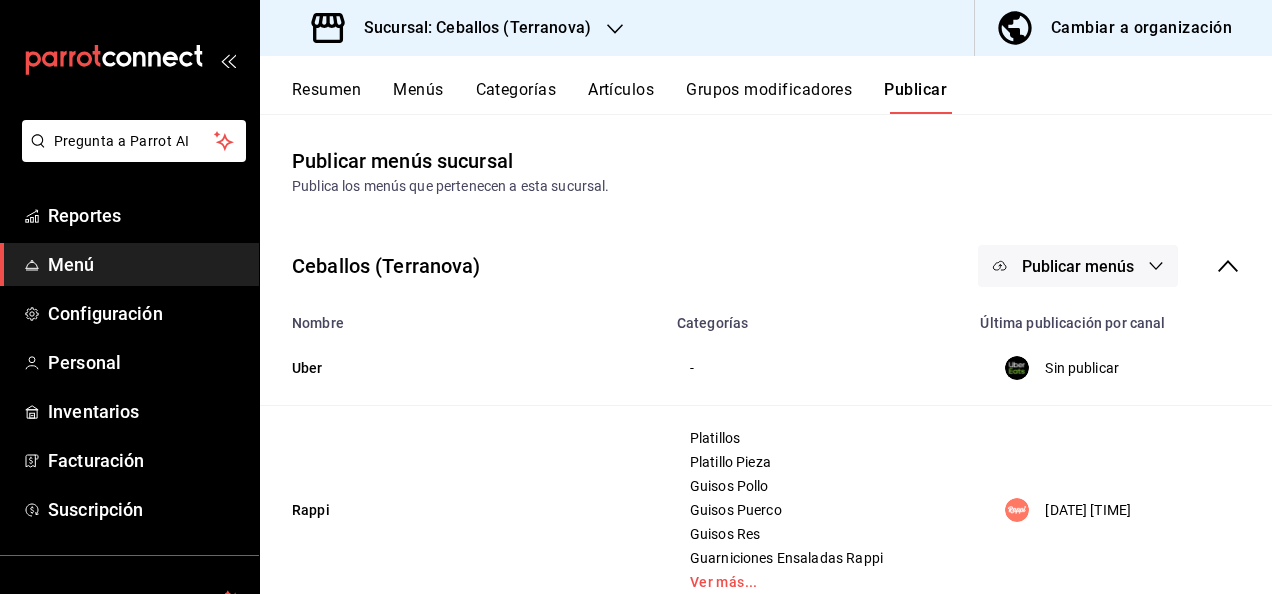 click on "Sucursal: Ceballos (Terranova)" at bounding box center [469, 28] 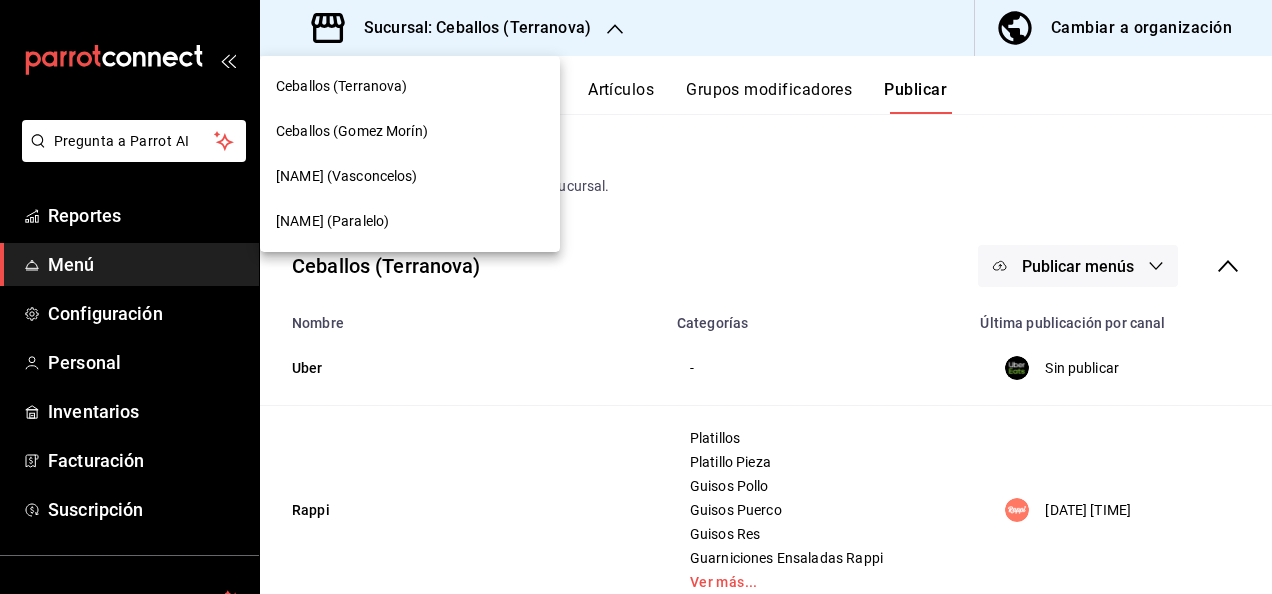 click on "[NAME] (Paralelo)" at bounding box center [332, 221] 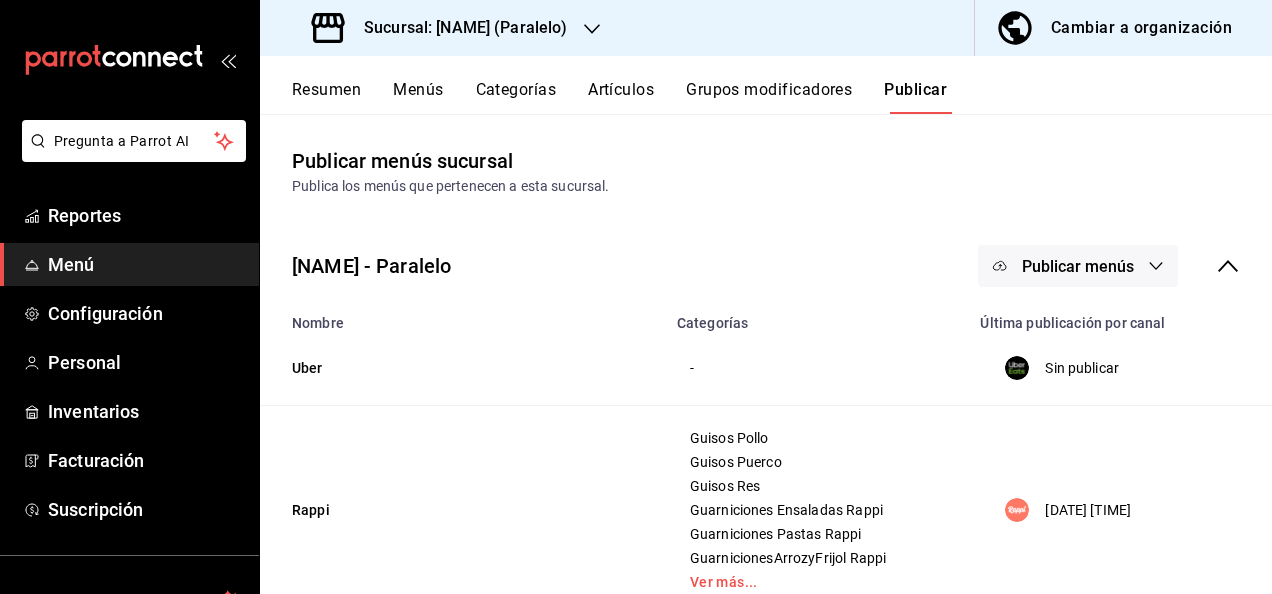 click on "Resumen Menús Categorías Artículos Grupos modificadores Publicar" at bounding box center [766, 85] 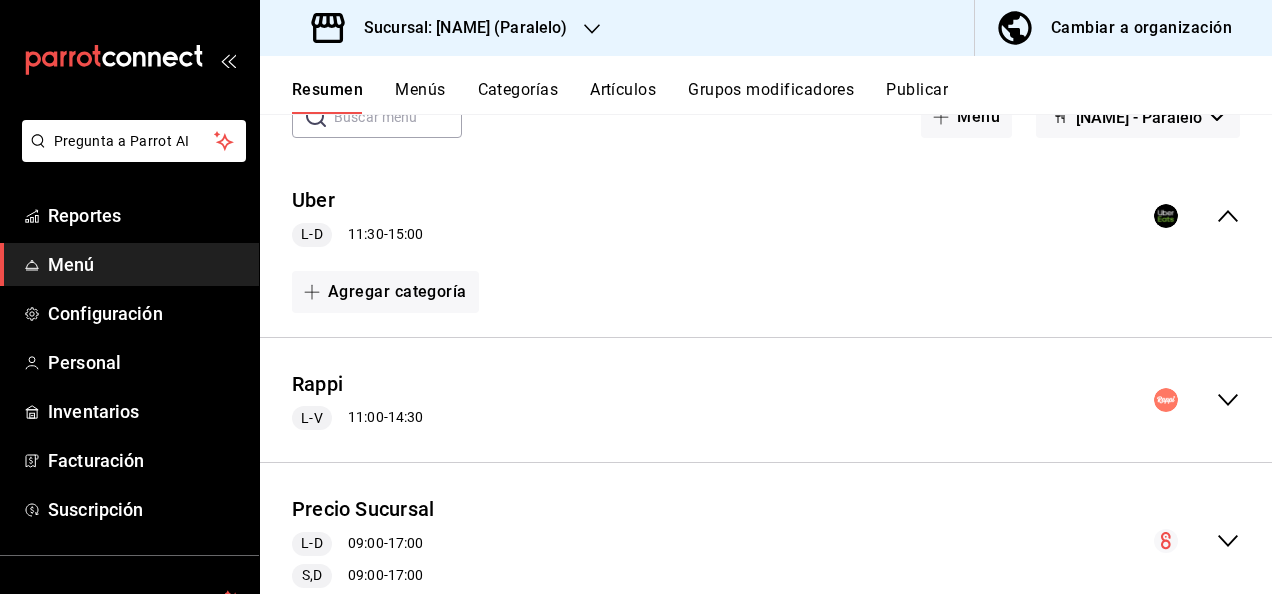 scroll, scrollTop: 173, scrollLeft: 0, axis: vertical 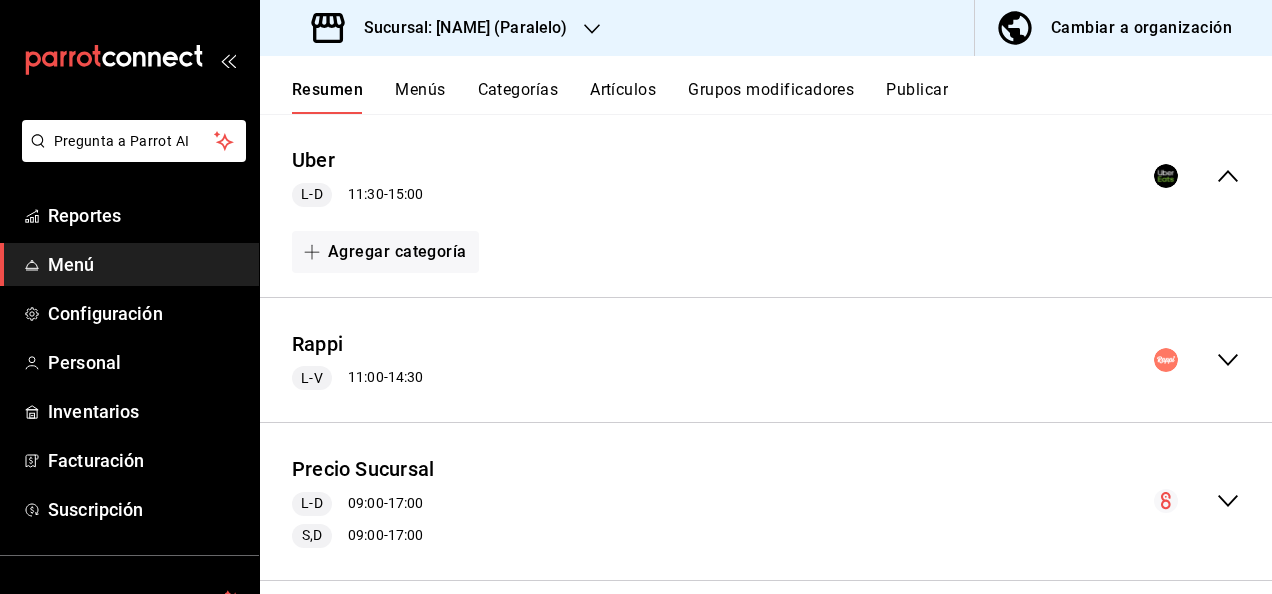 click 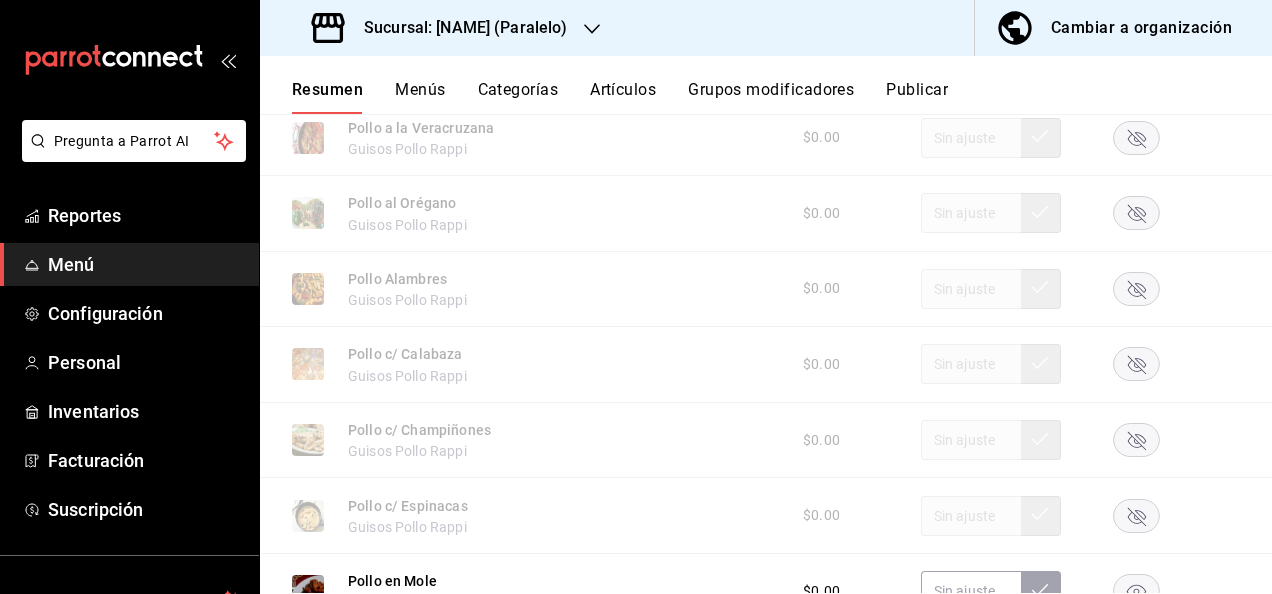 scroll, scrollTop: 760, scrollLeft: 0, axis: vertical 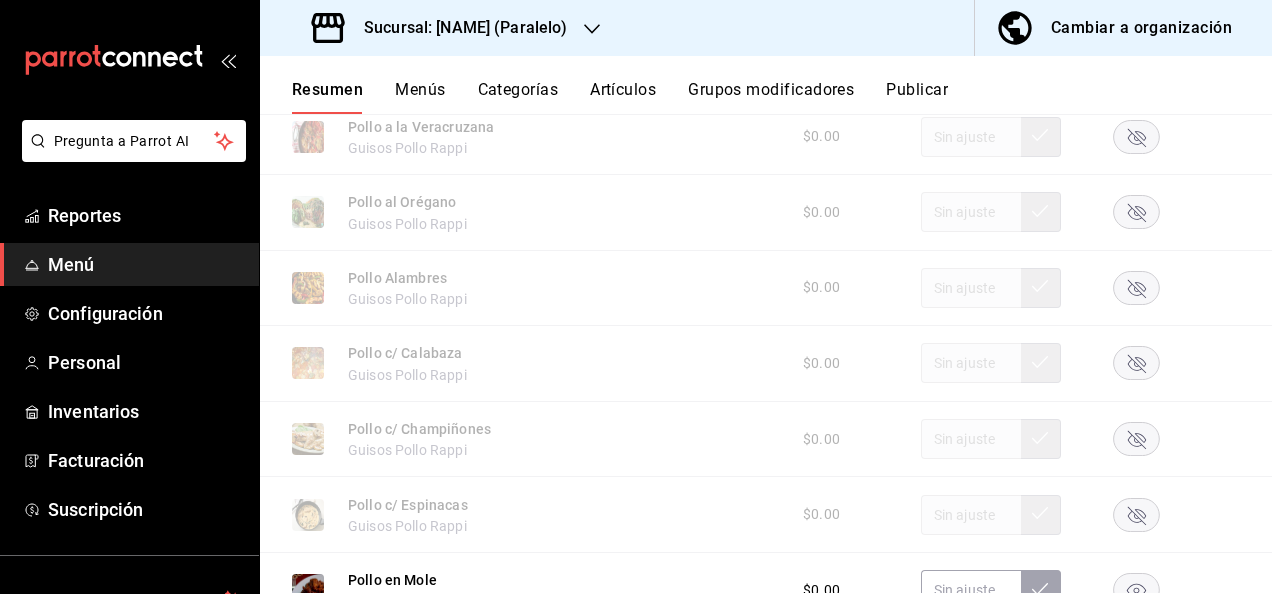 click 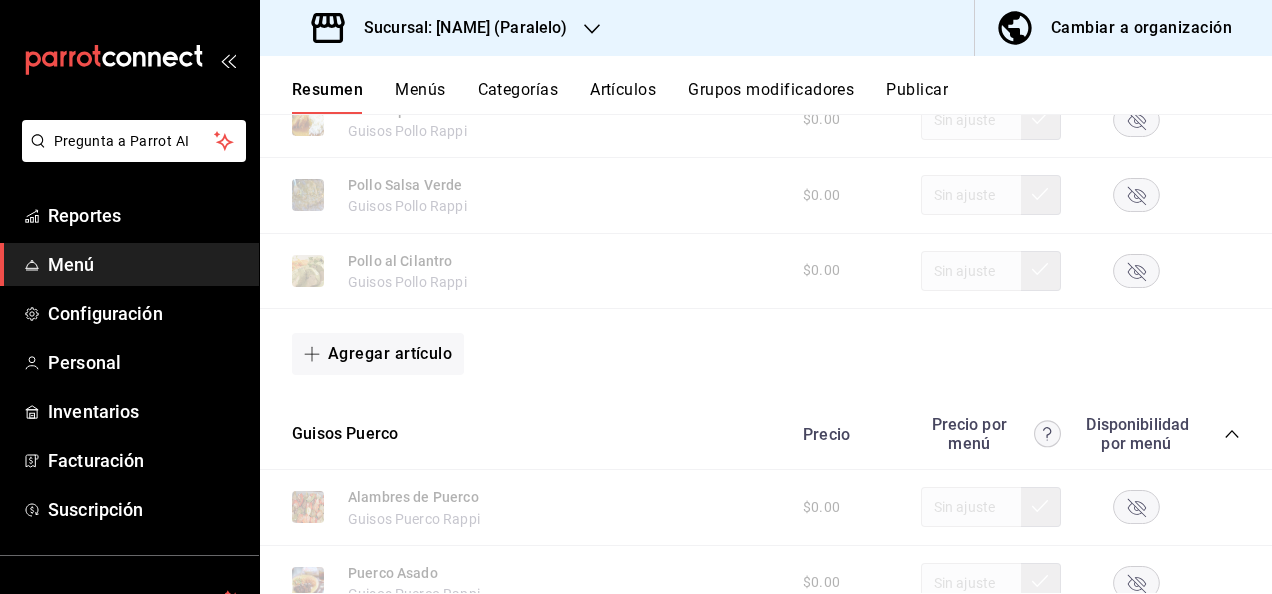 scroll, scrollTop: 1600, scrollLeft: 0, axis: vertical 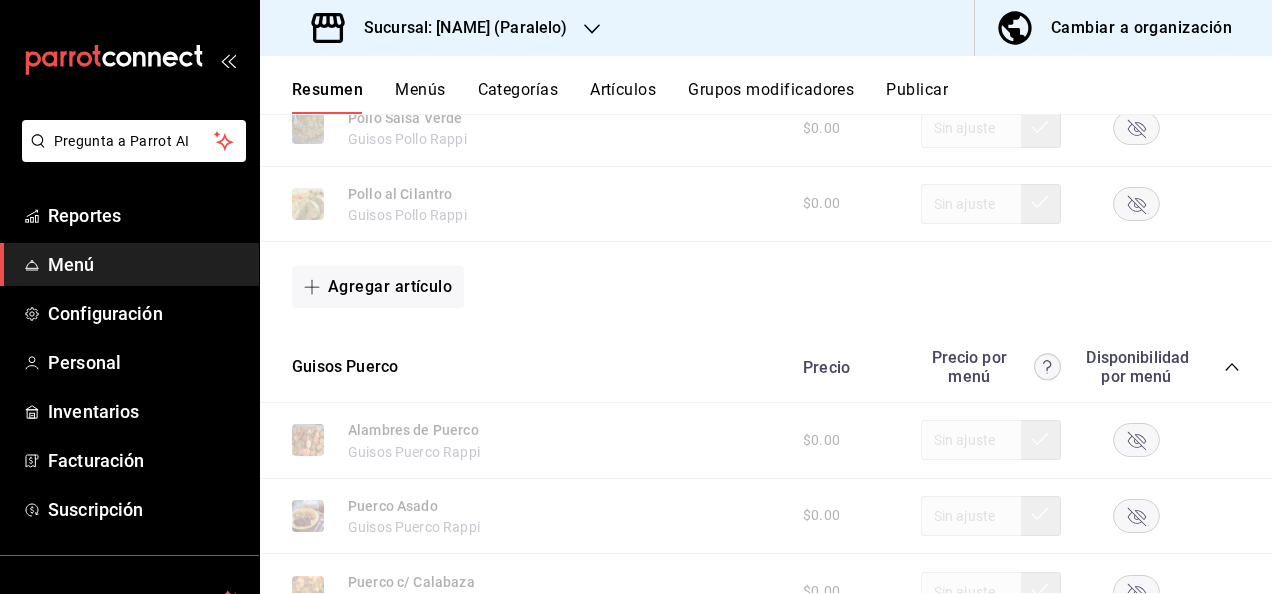 click 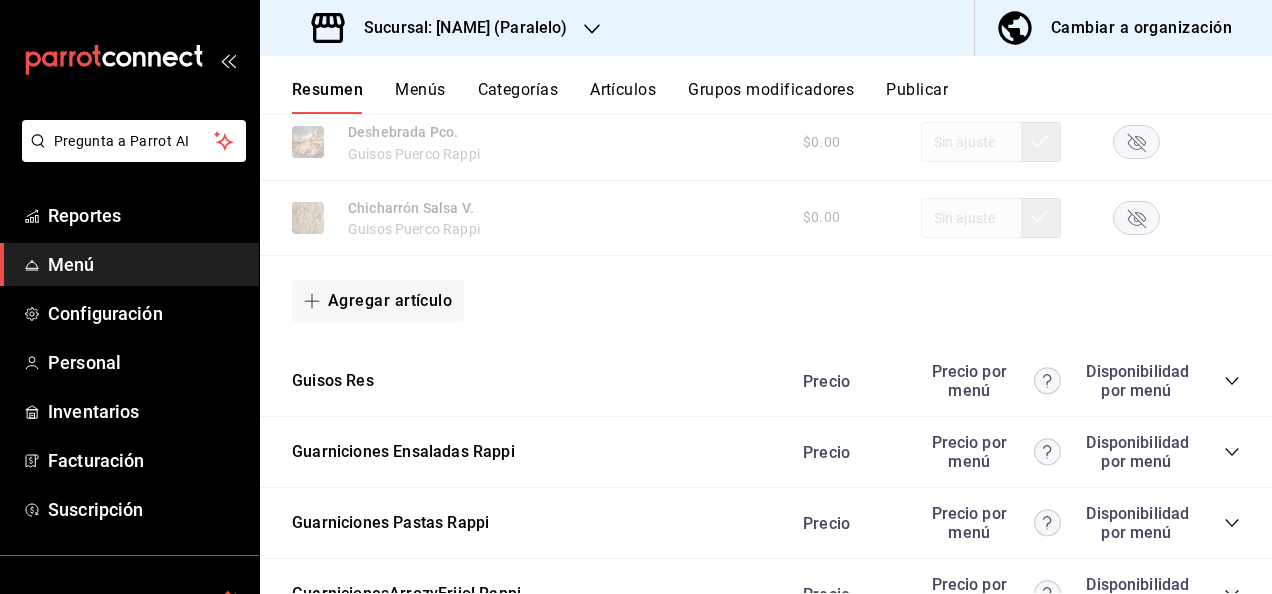 scroll, scrollTop: 2746, scrollLeft: 0, axis: vertical 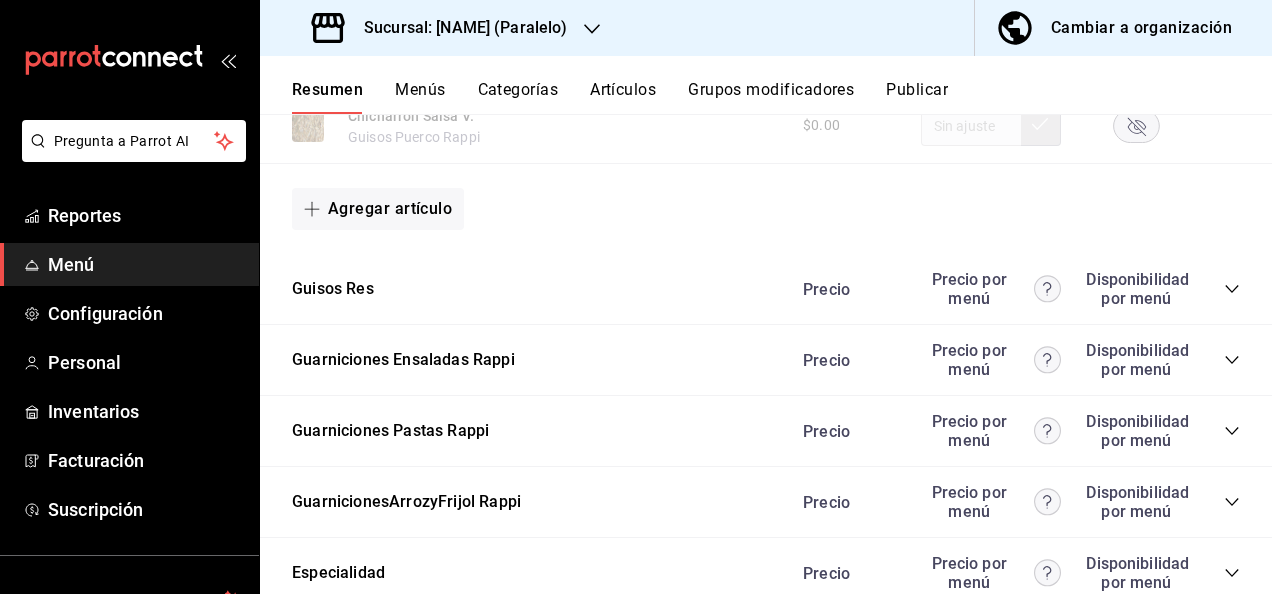 click on "Precio Precio por menú   Disponibilidad por menú" at bounding box center [1011, 431] 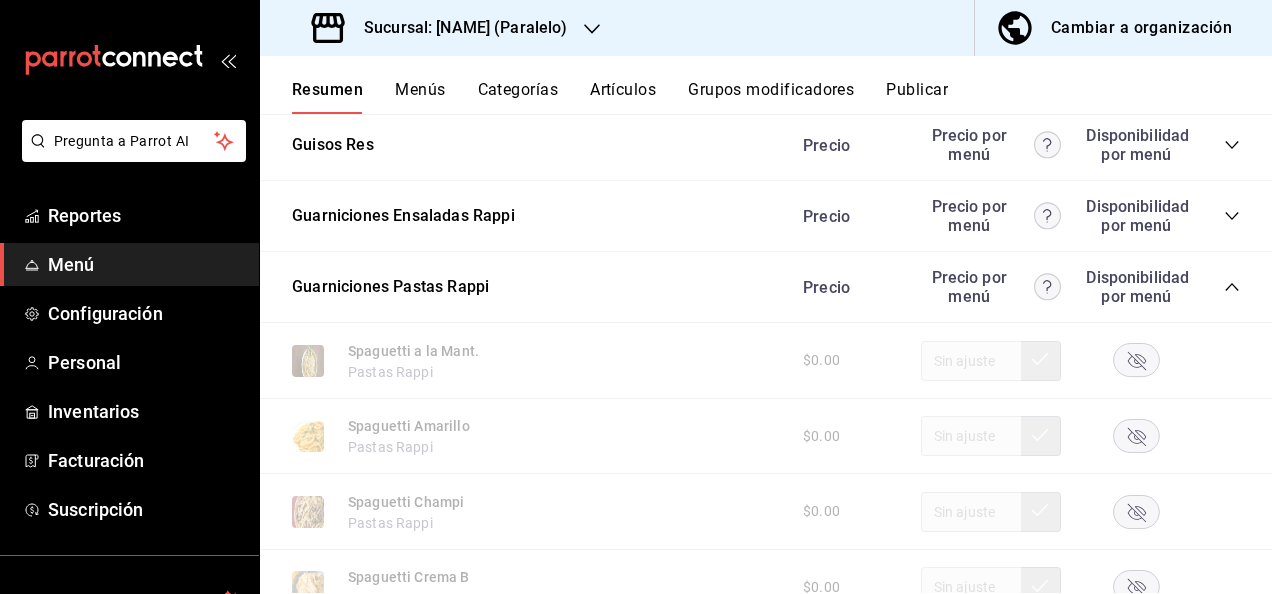 scroll, scrollTop: 2906, scrollLeft: 0, axis: vertical 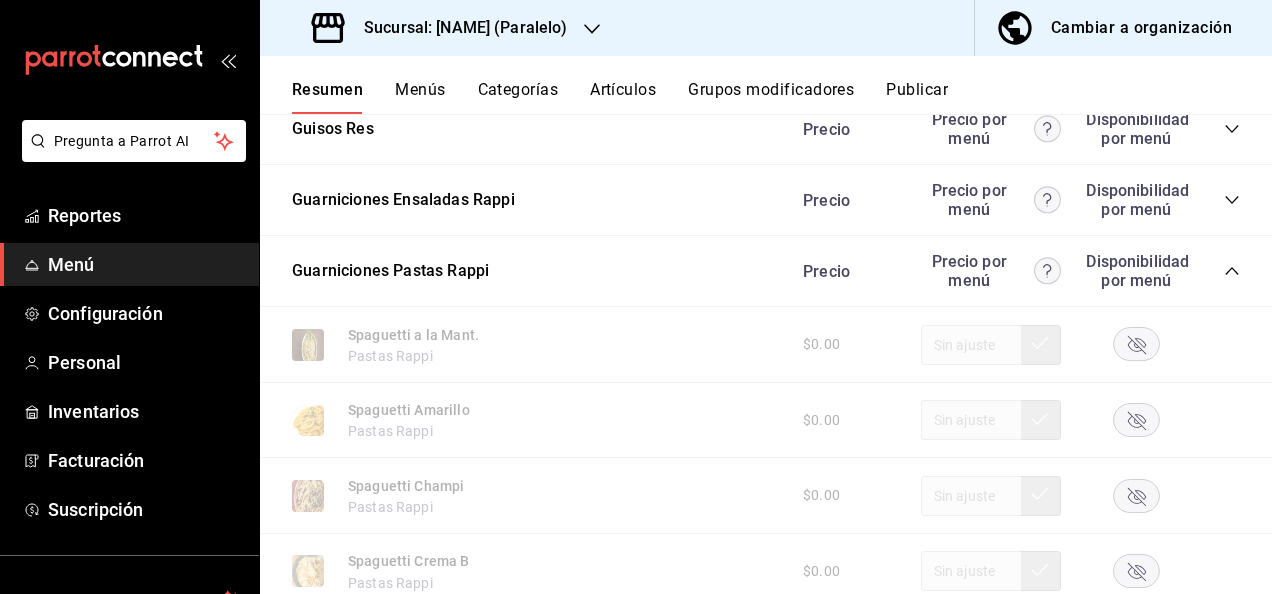 click 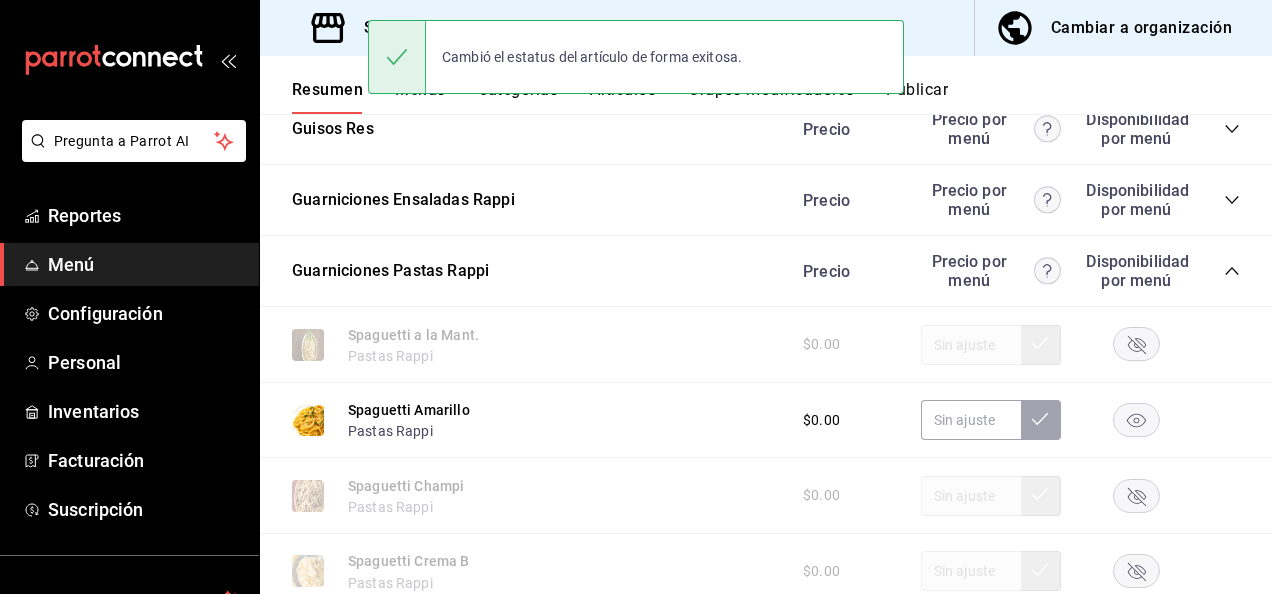 click on "Publicar" at bounding box center [917, 97] 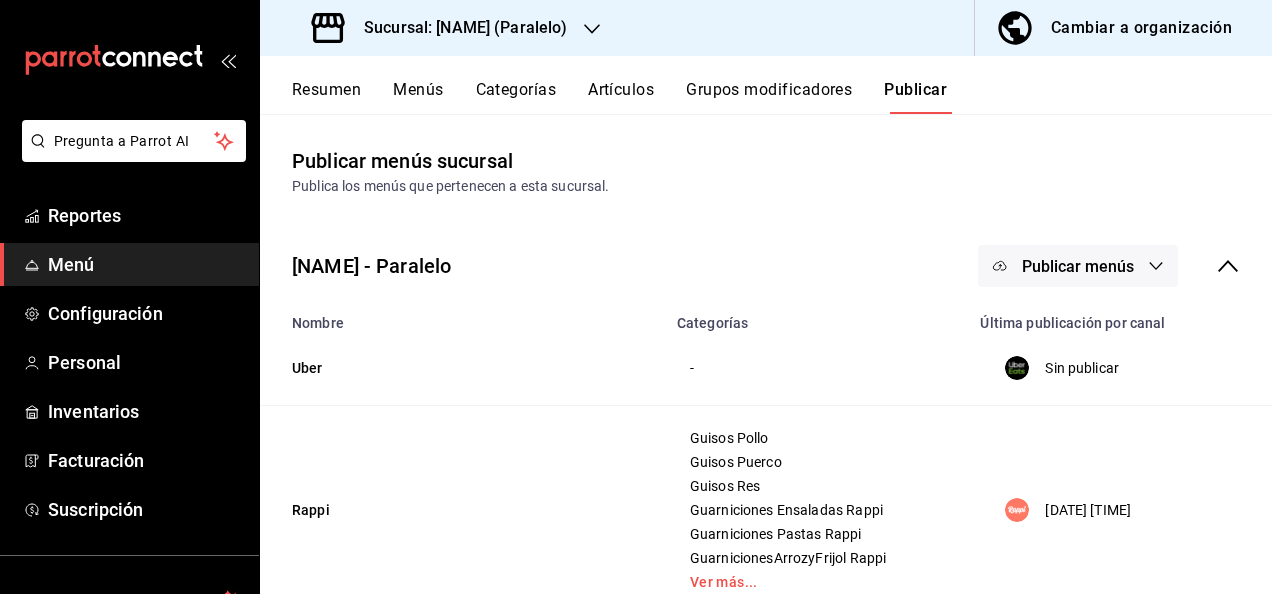 click on "Publicar menús" at bounding box center [1078, 266] 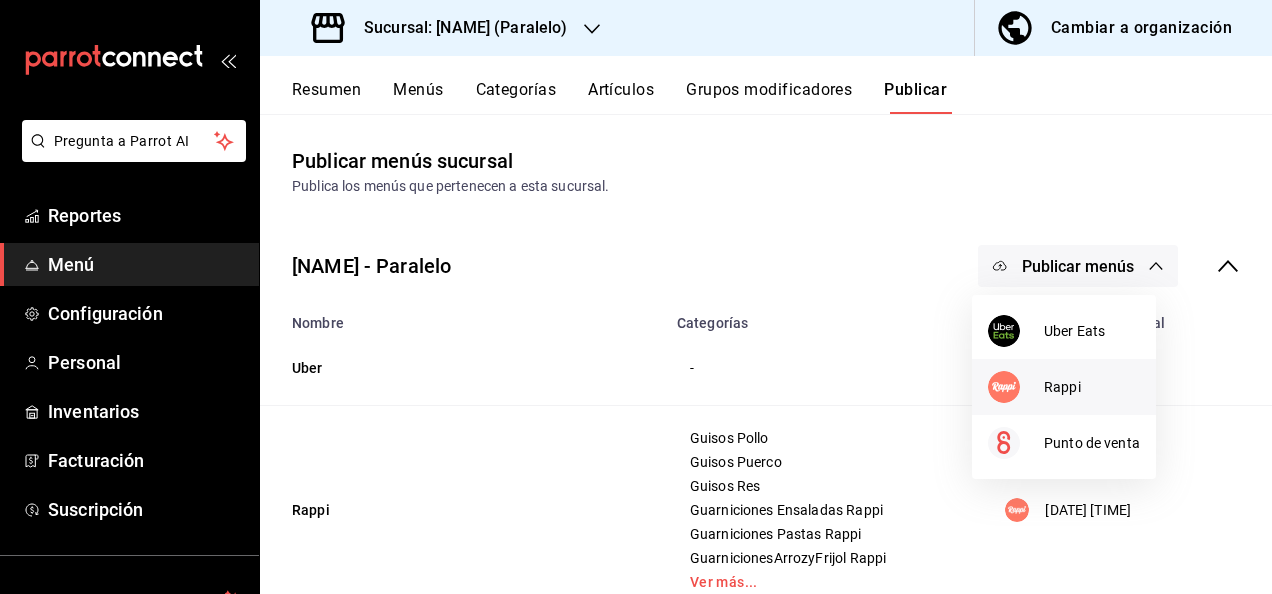 click on "Rappi" at bounding box center (1092, 387) 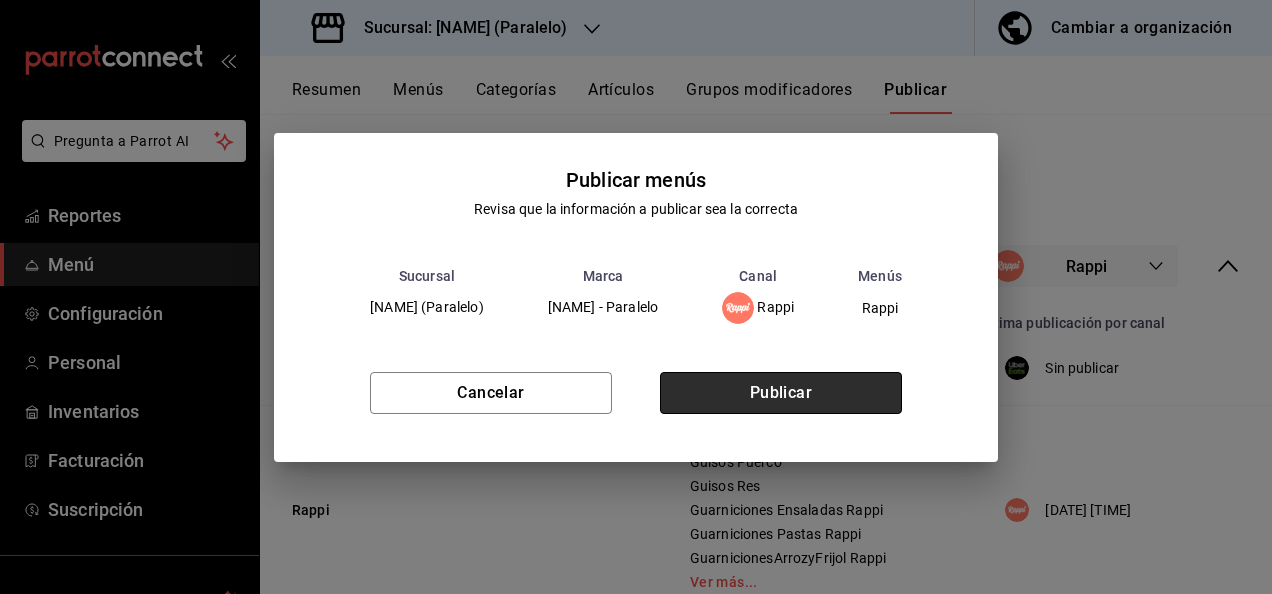 click on "Publicar" at bounding box center [781, 393] 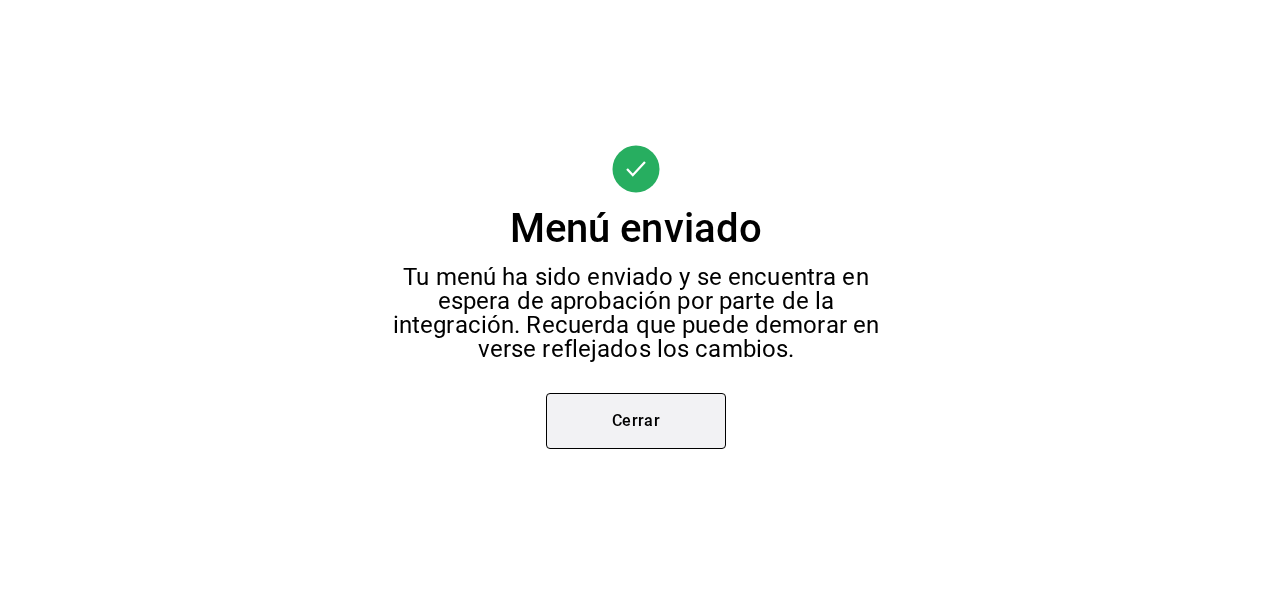 click on "Cerrar" at bounding box center (636, 421) 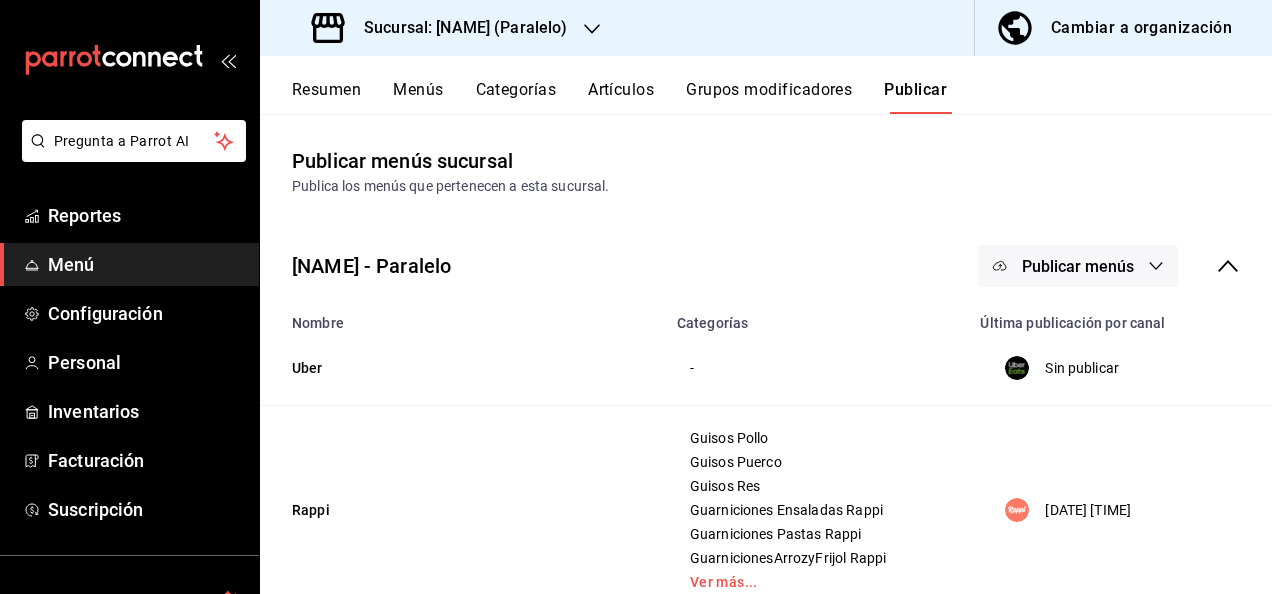 click on "Sucursal: [NAME] (Paralelo)" at bounding box center (458, 28) 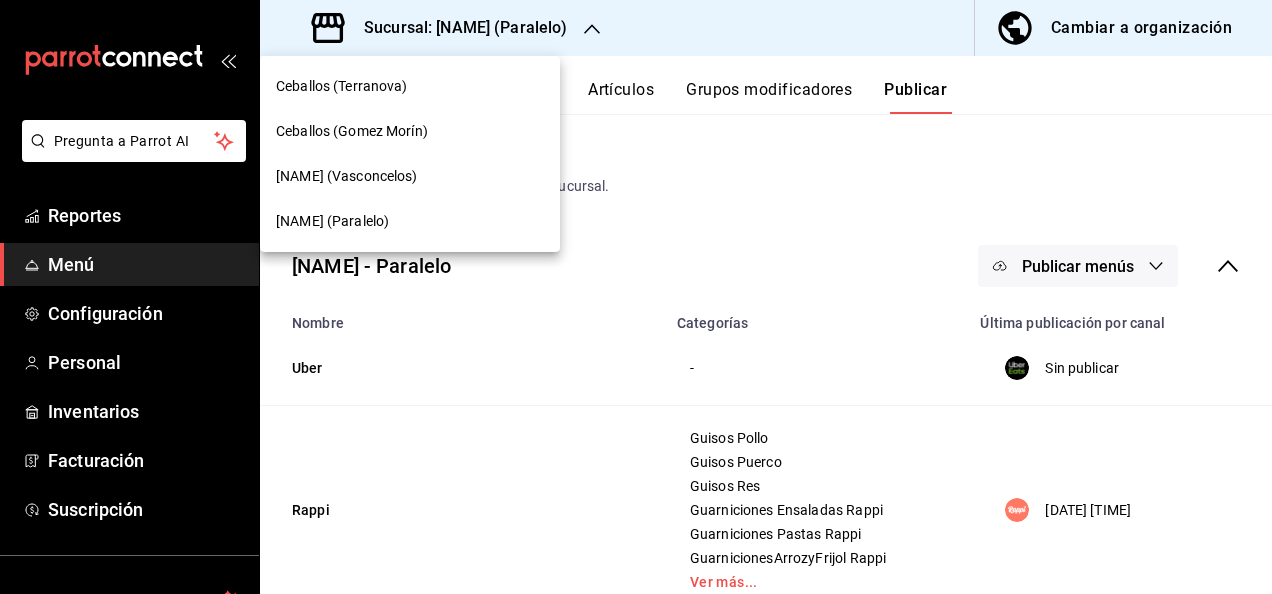 click on "[NAME] (Vasconcelos)" at bounding box center (347, 176) 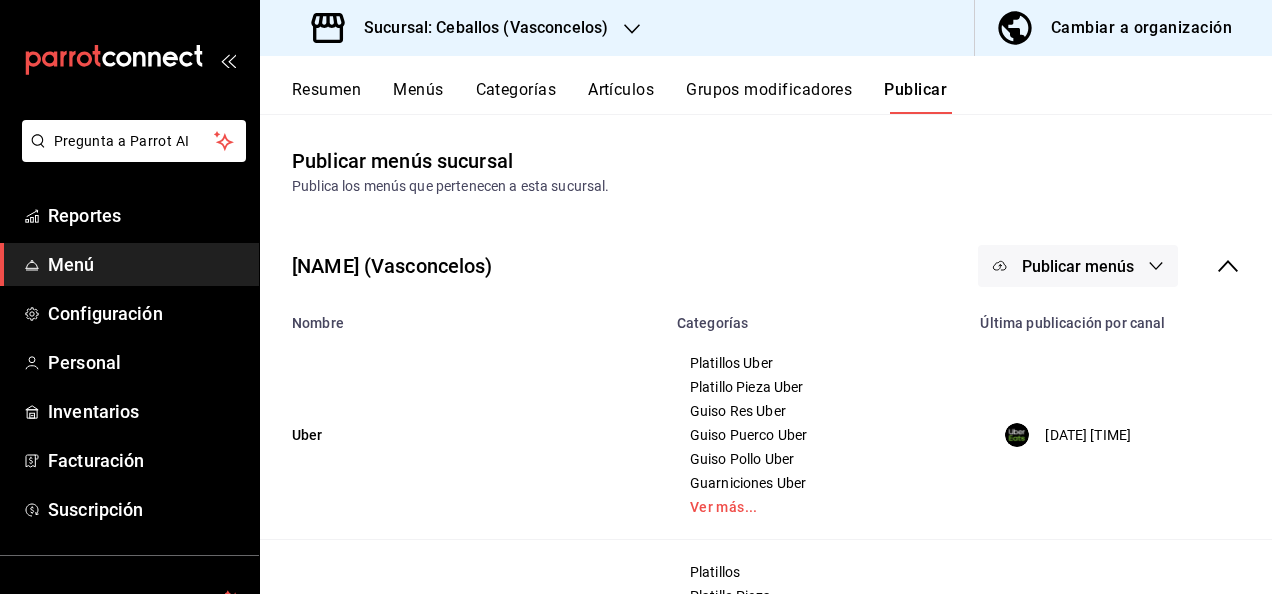 click on "Resumen" at bounding box center [326, 97] 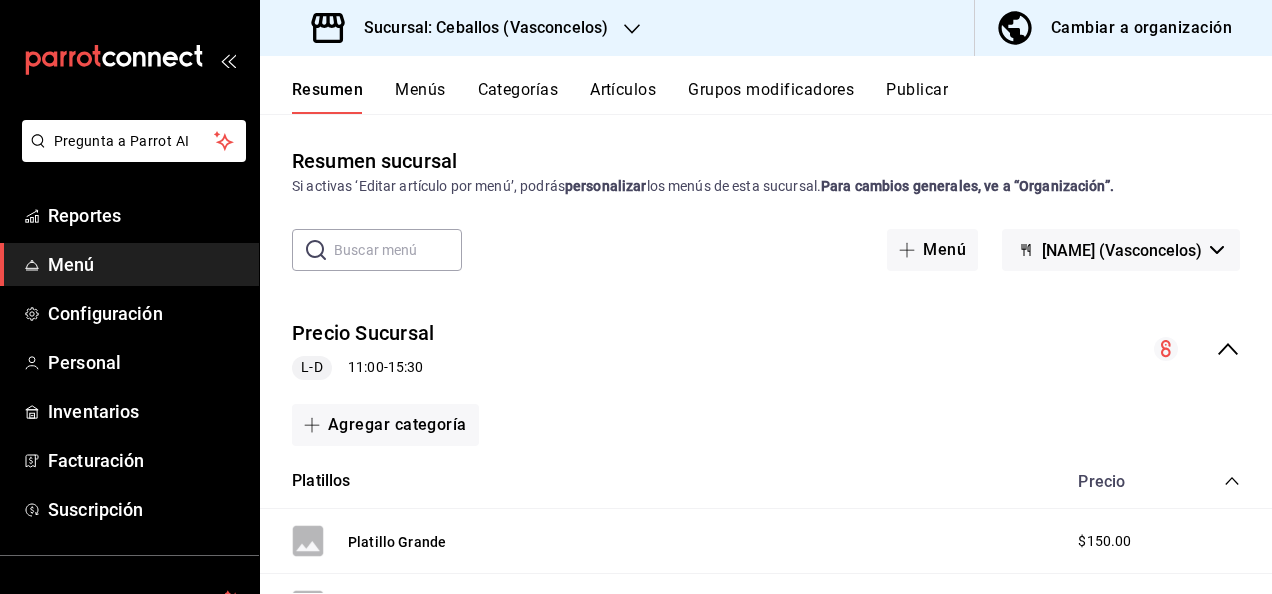 click on "Precio Sucursal L-D 11:00  -  15:30" at bounding box center (766, 349) 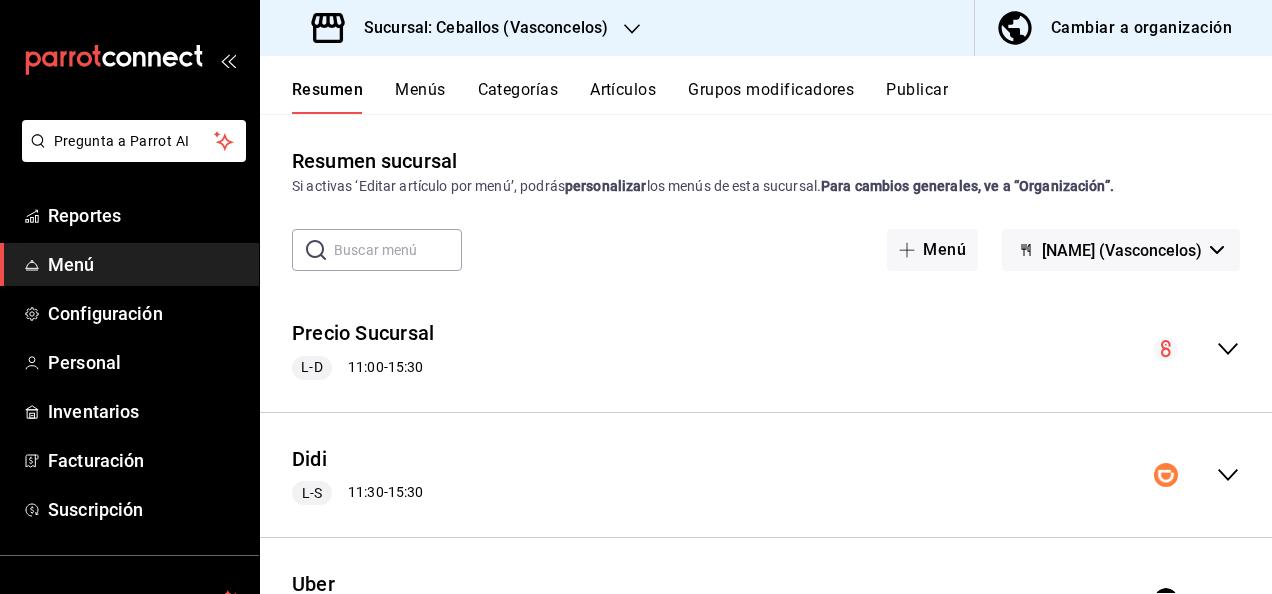 click 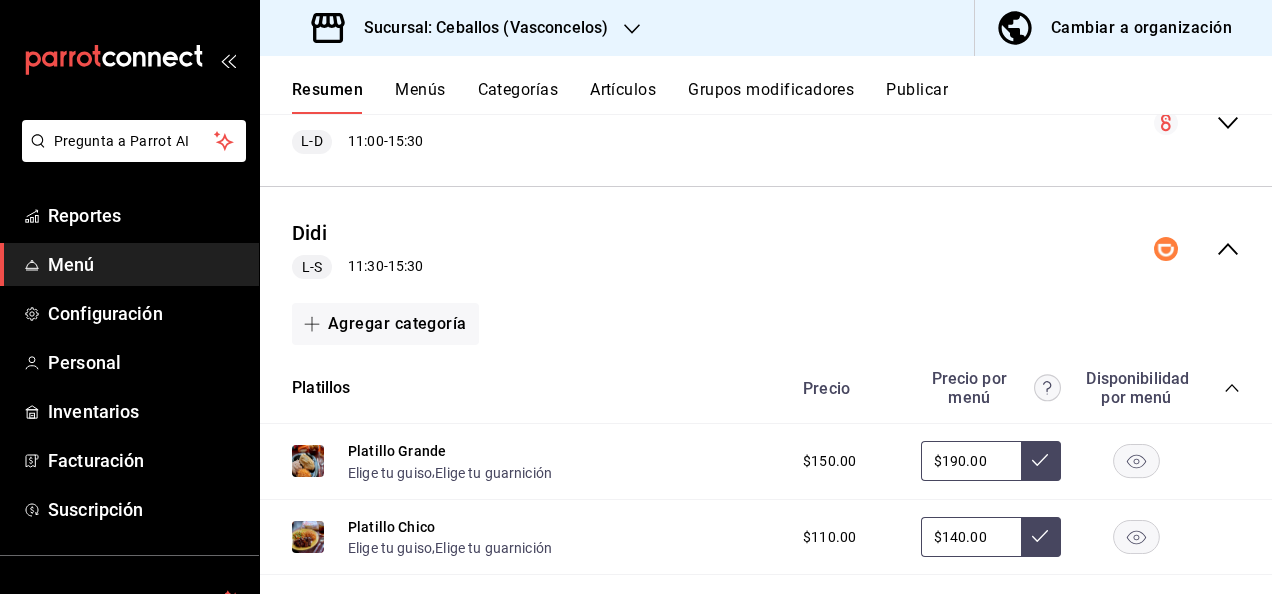 scroll, scrollTop: 266, scrollLeft: 0, axis: vertical 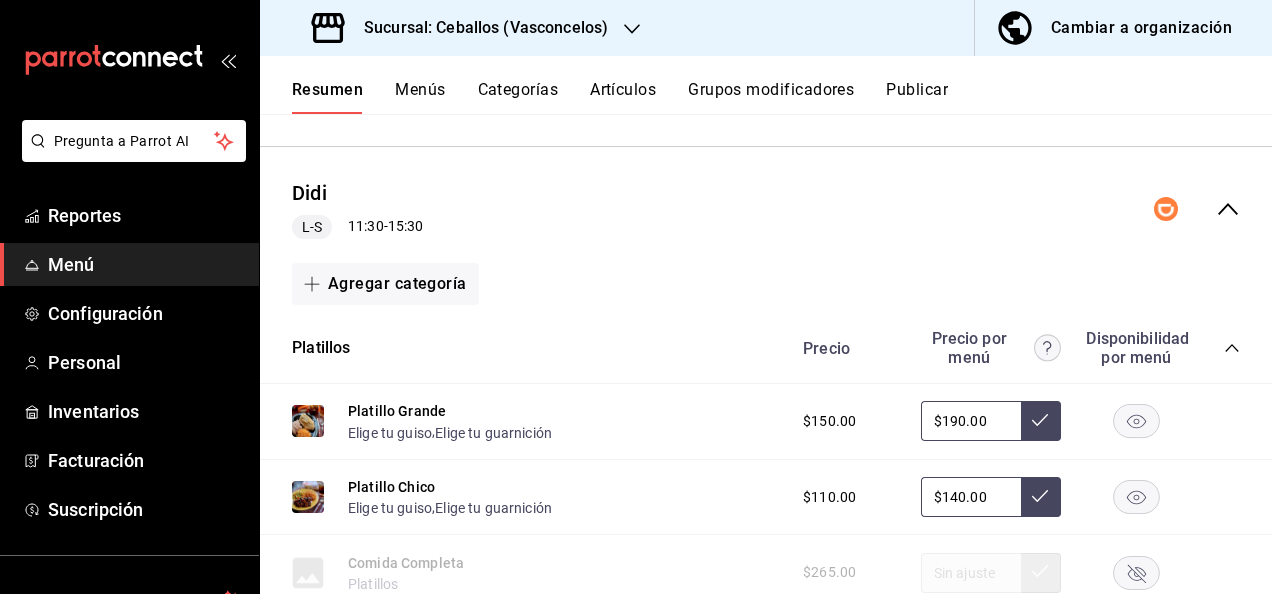 click 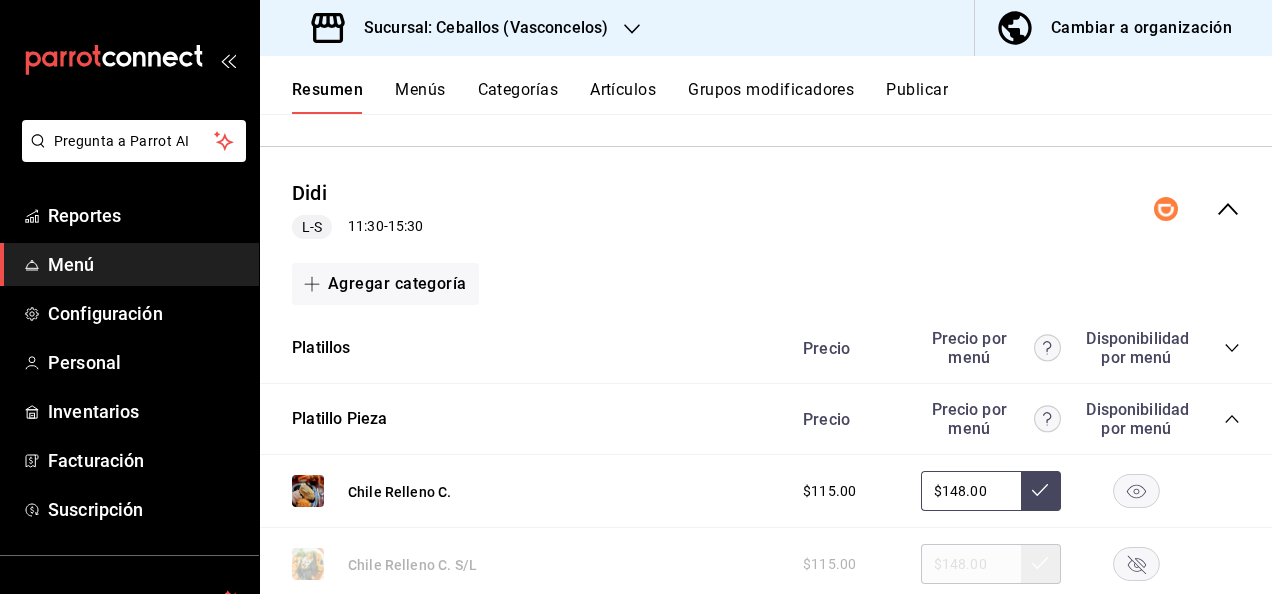 click 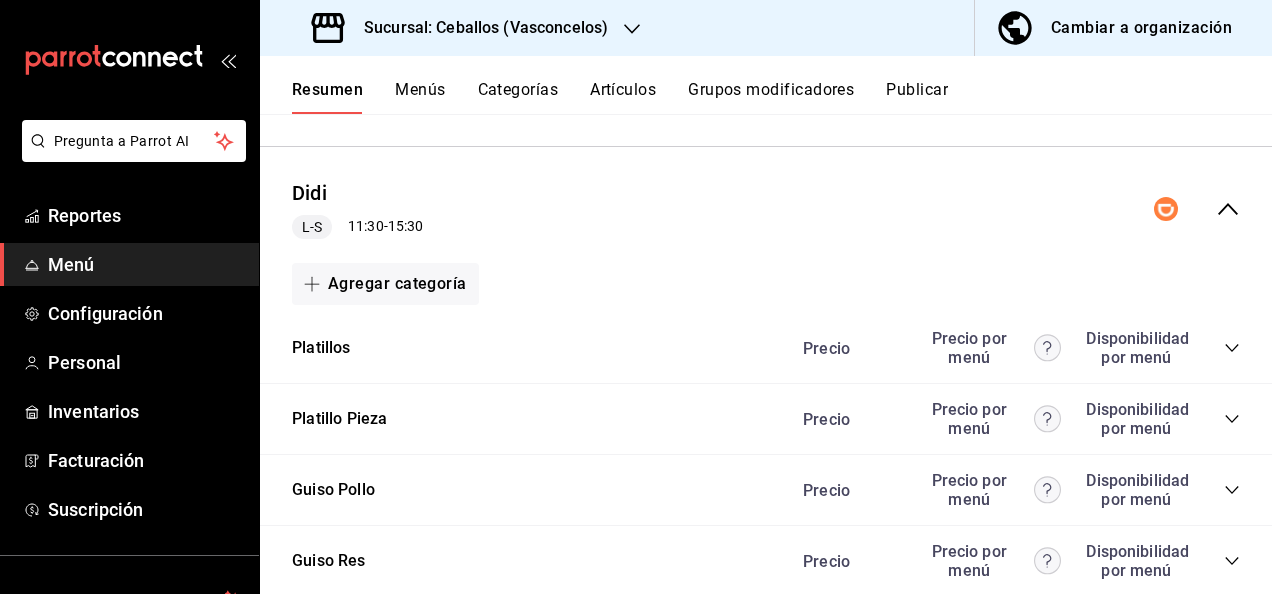 click 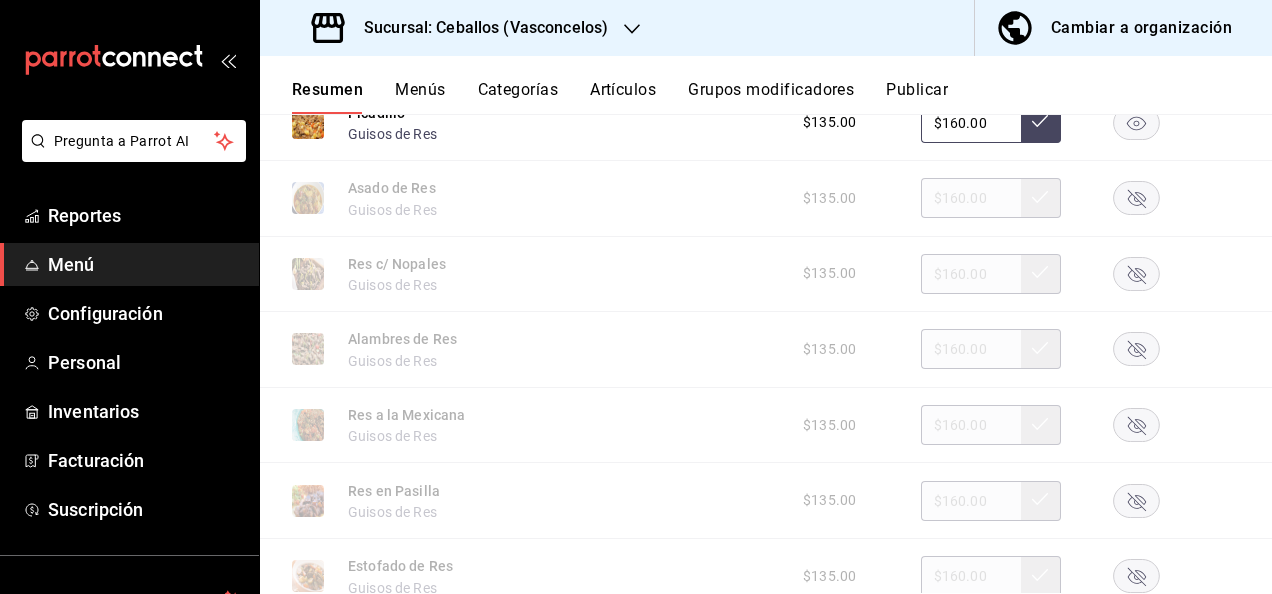 scroll, scrollTop: 946, scrollLeft: 0, axis: vertical 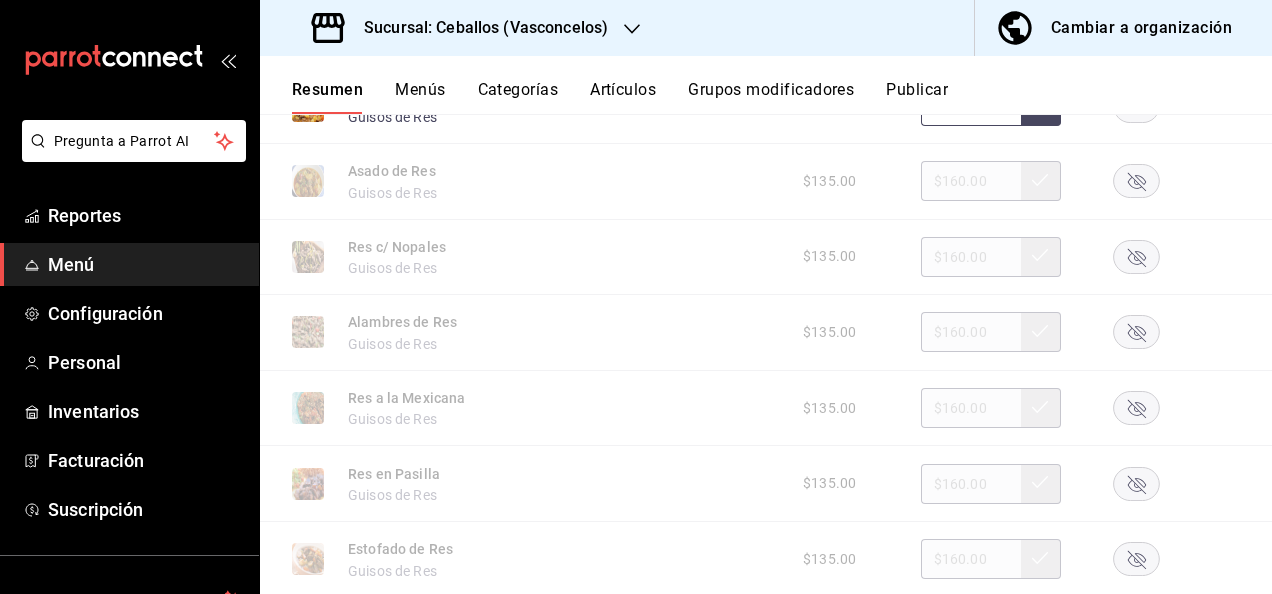 click 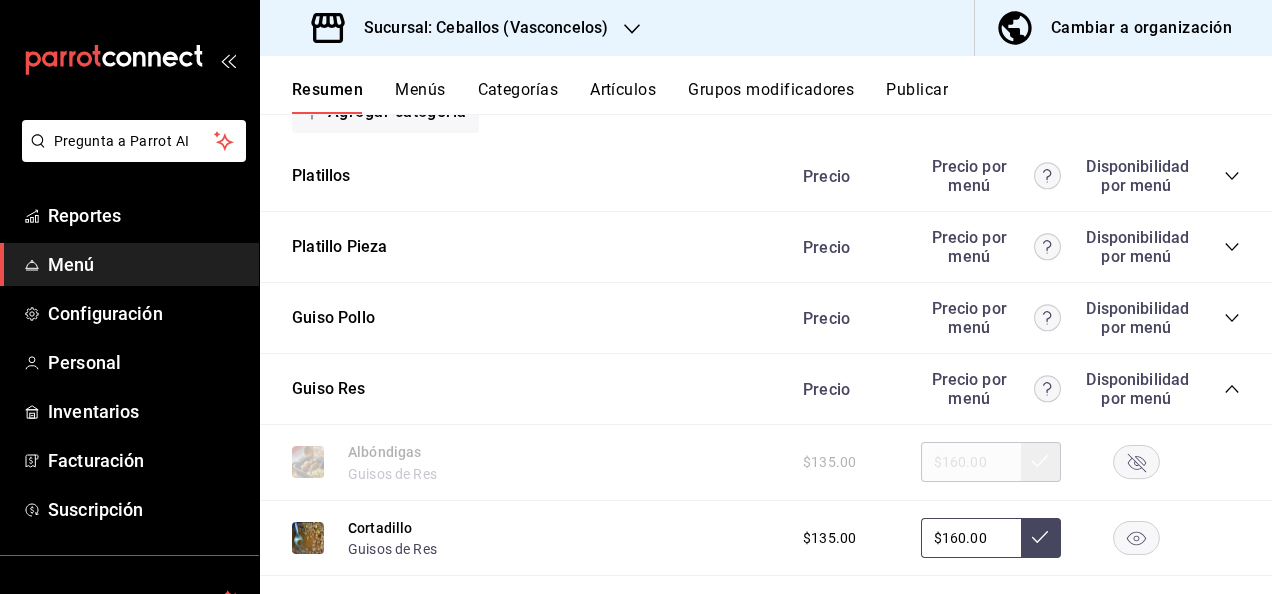 scroll, scrollTop: 426, scrollLeft: 0, axis: vertical 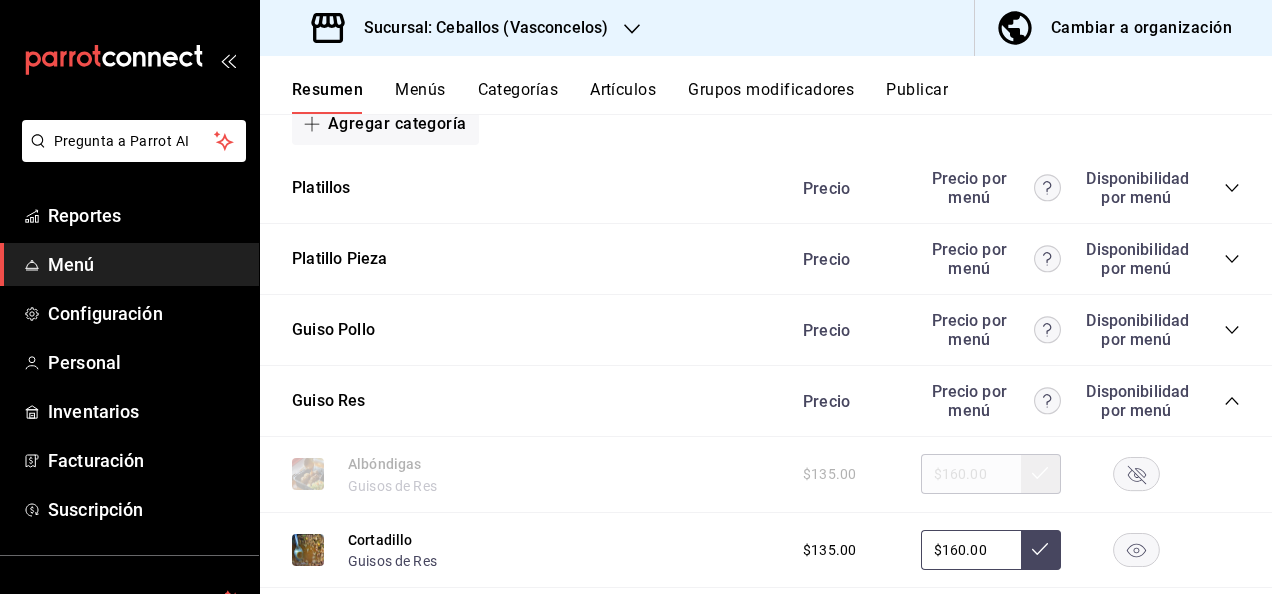 click 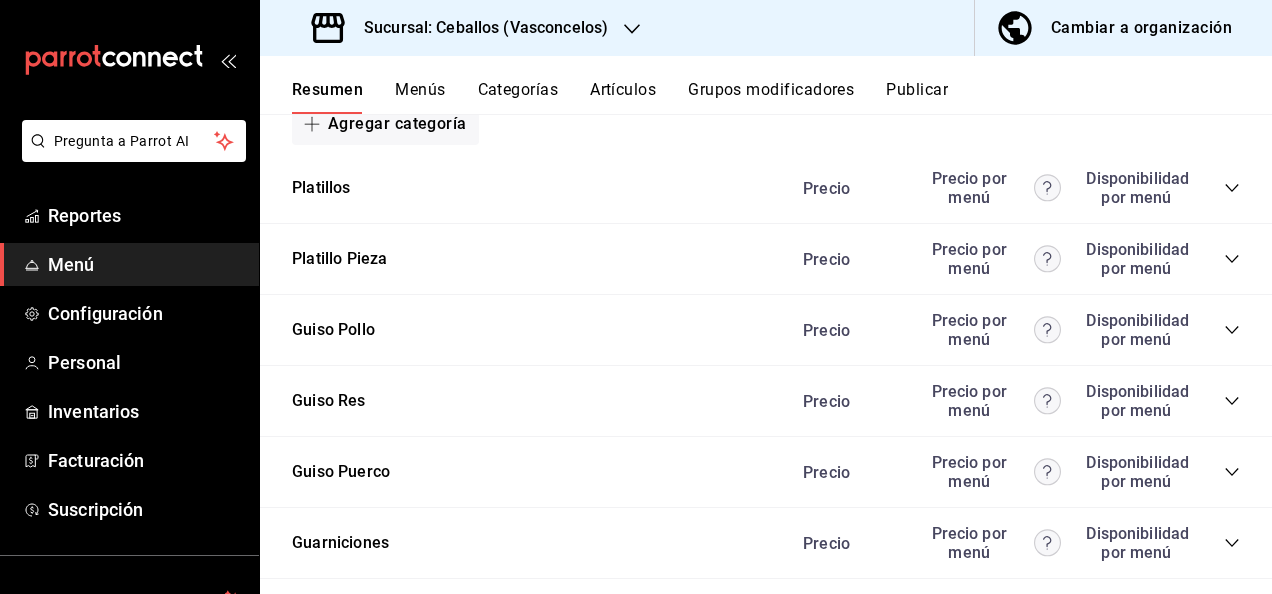 click 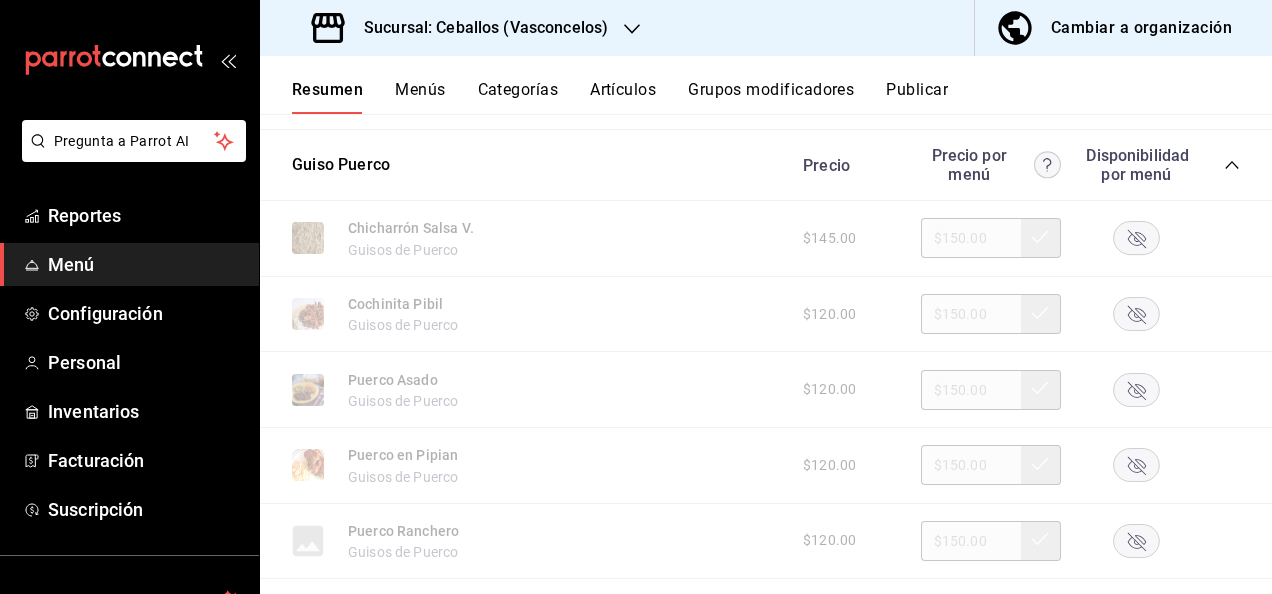scroll, scrollTop: 760, scrollLeft: 0, axis: vertical 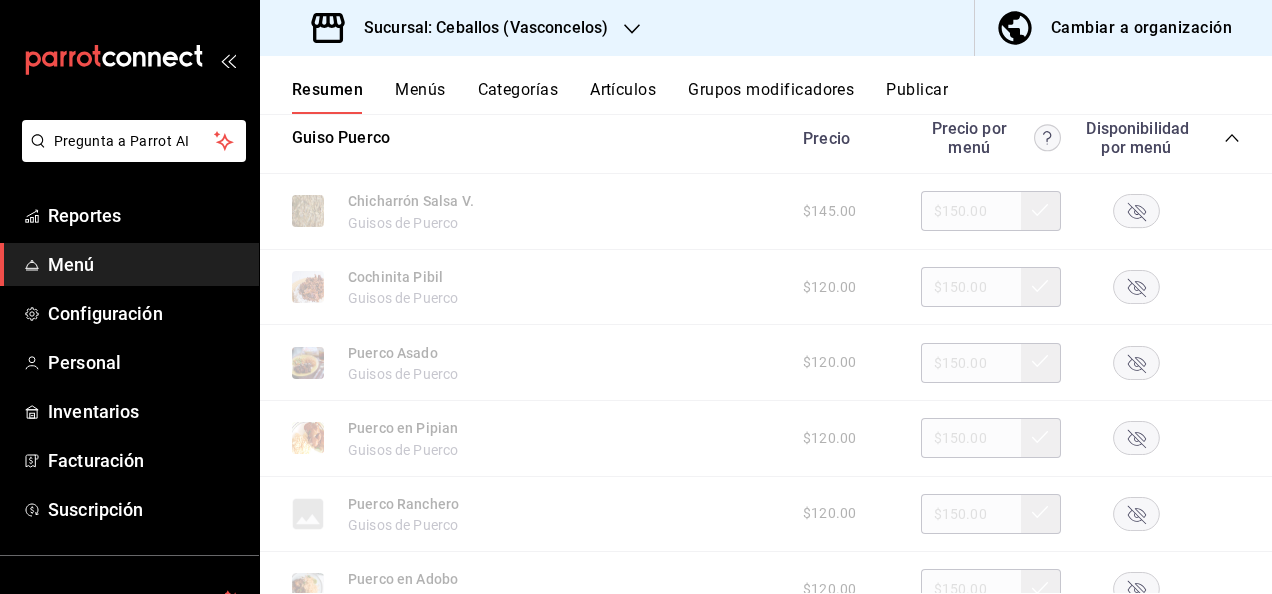 click 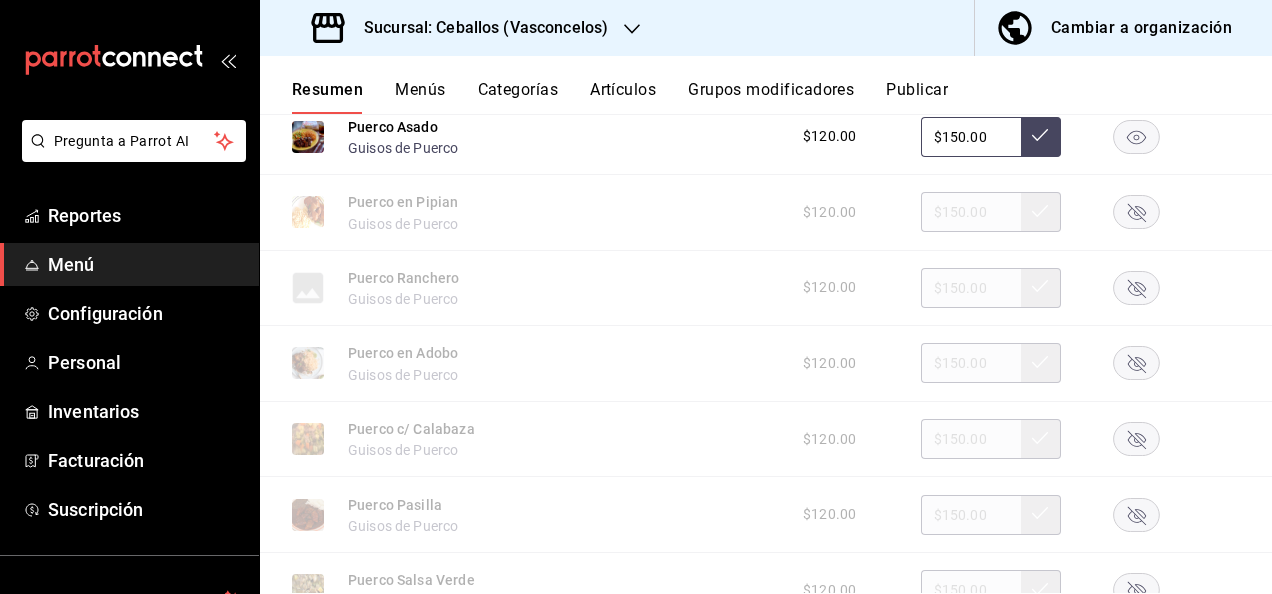 scroll, scrollTop: 1106, scrollLeft: 0, axis: vertical 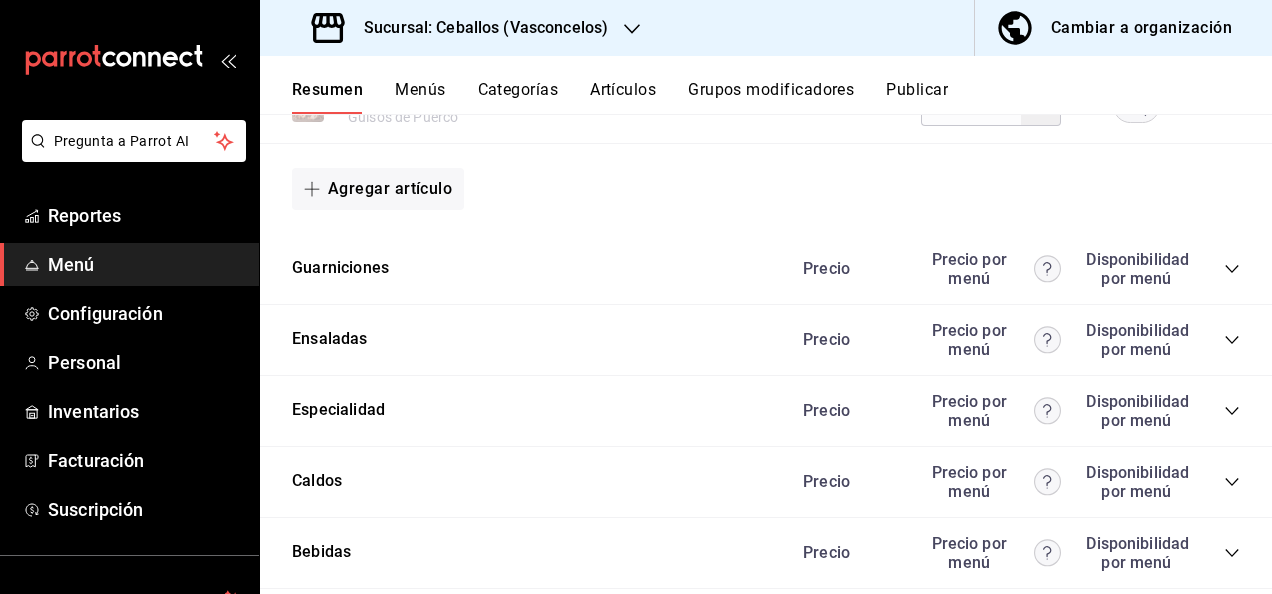 click 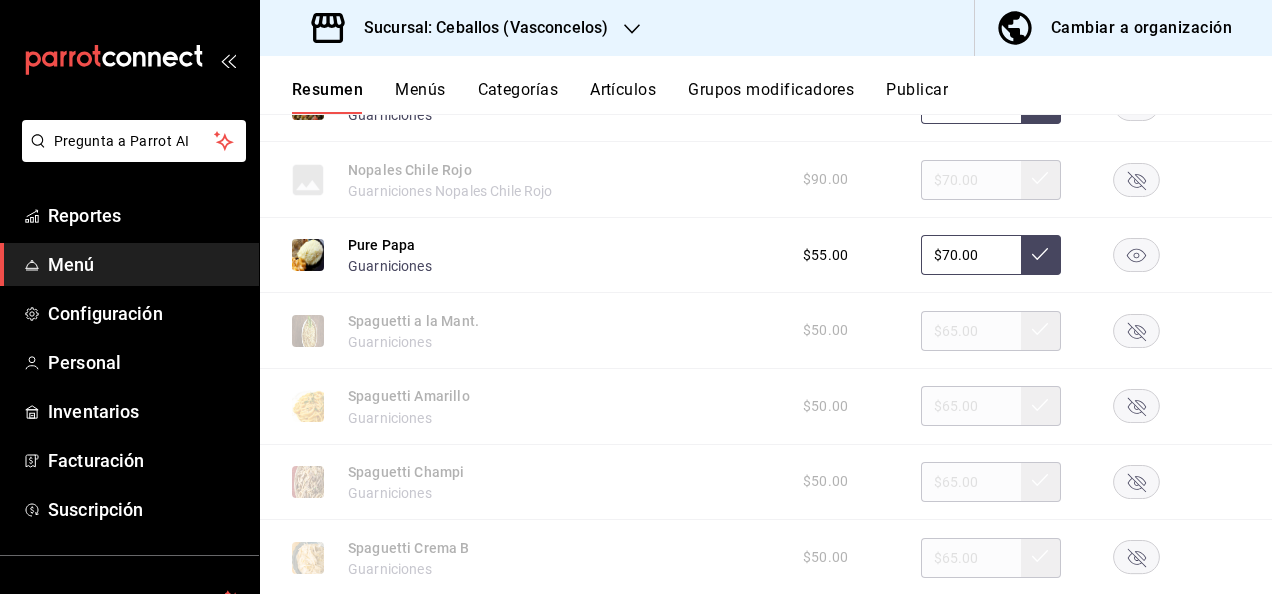 scroll, scrollTop: 2640, scrollLeft: 0, axis: vertical 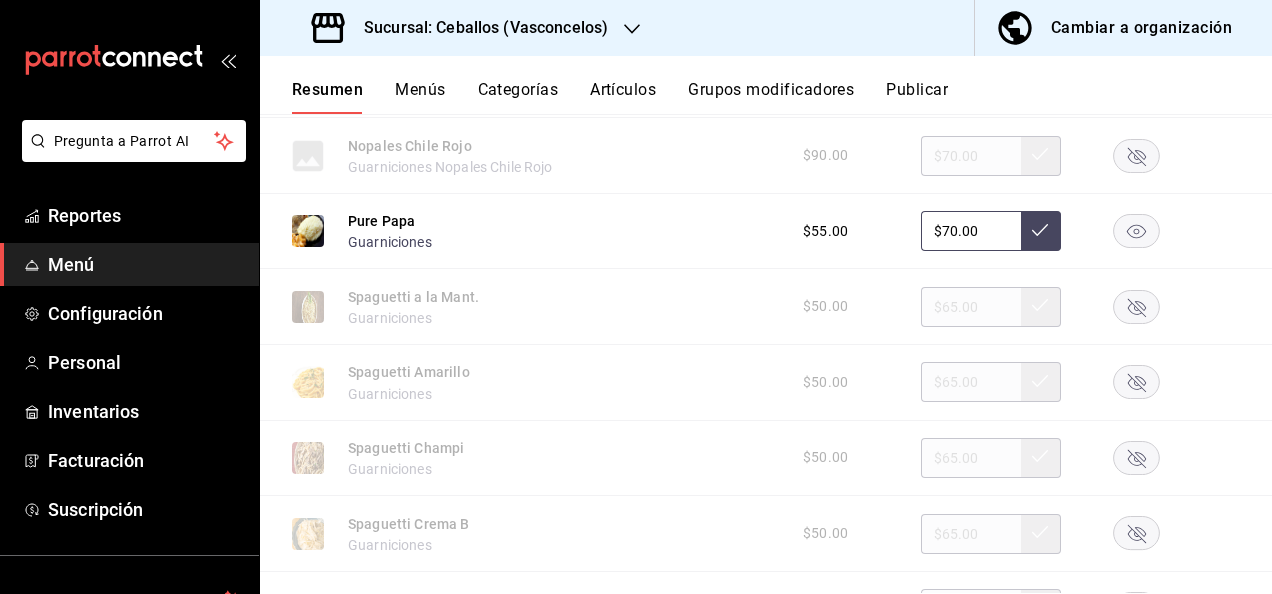 click 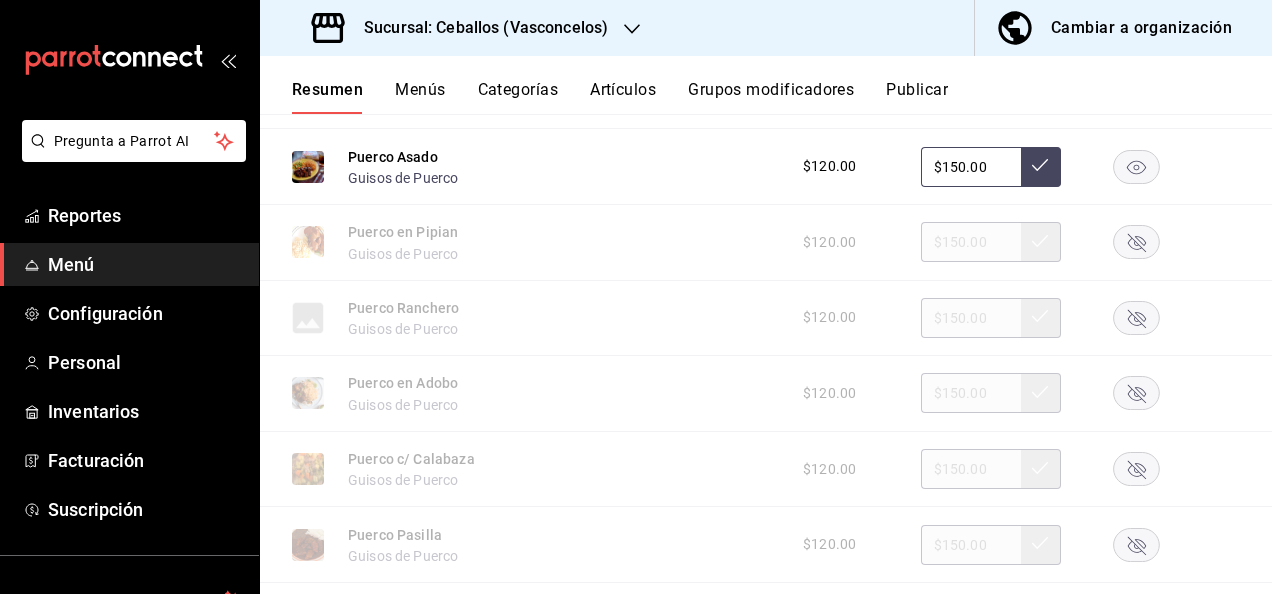 scroll, scrollTop: 117, scrollLeft: 0, axis: vertical 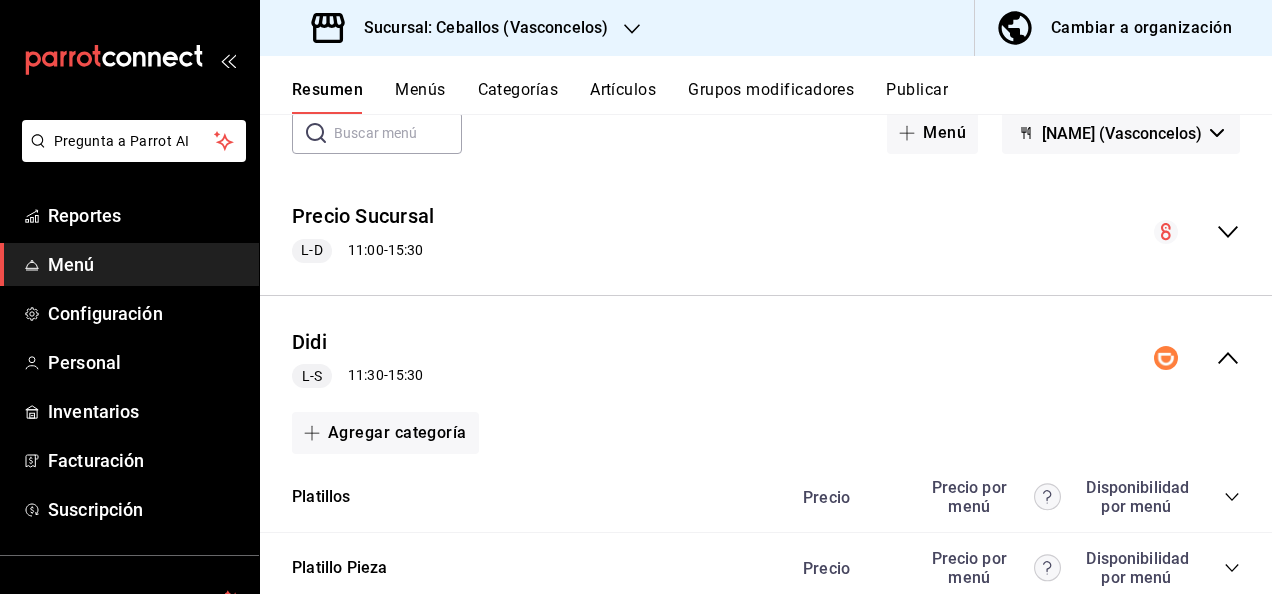 click on "Publicar" at bounding box center [917, 97] 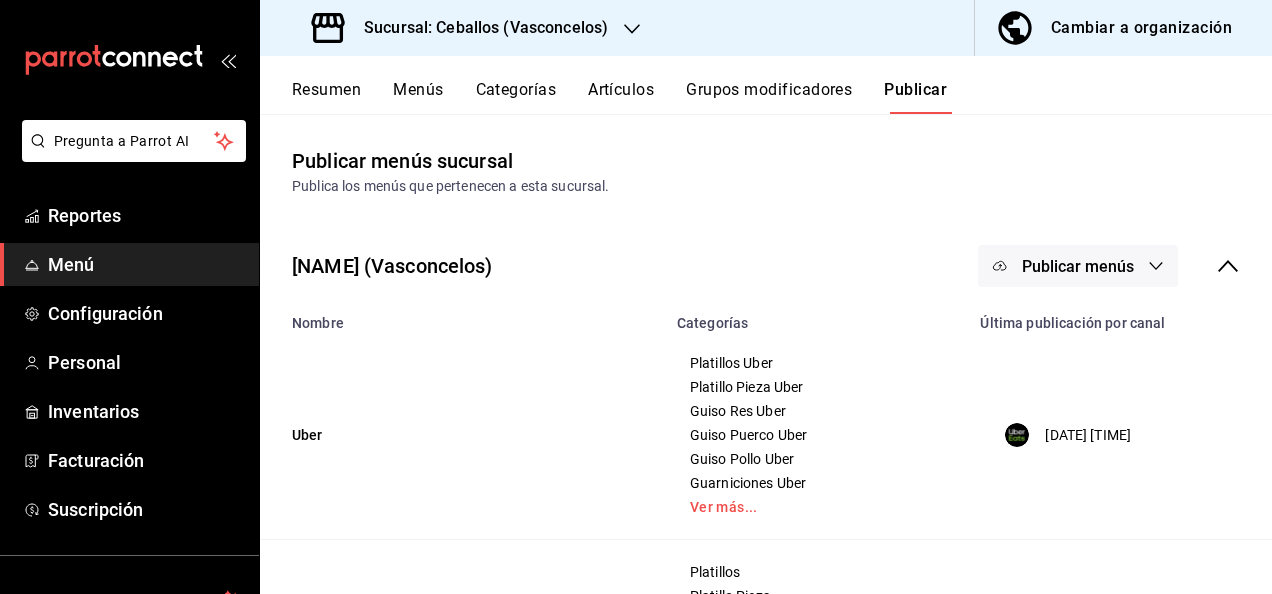 click on "Publicar menús" at bounding box center (1078, 266) 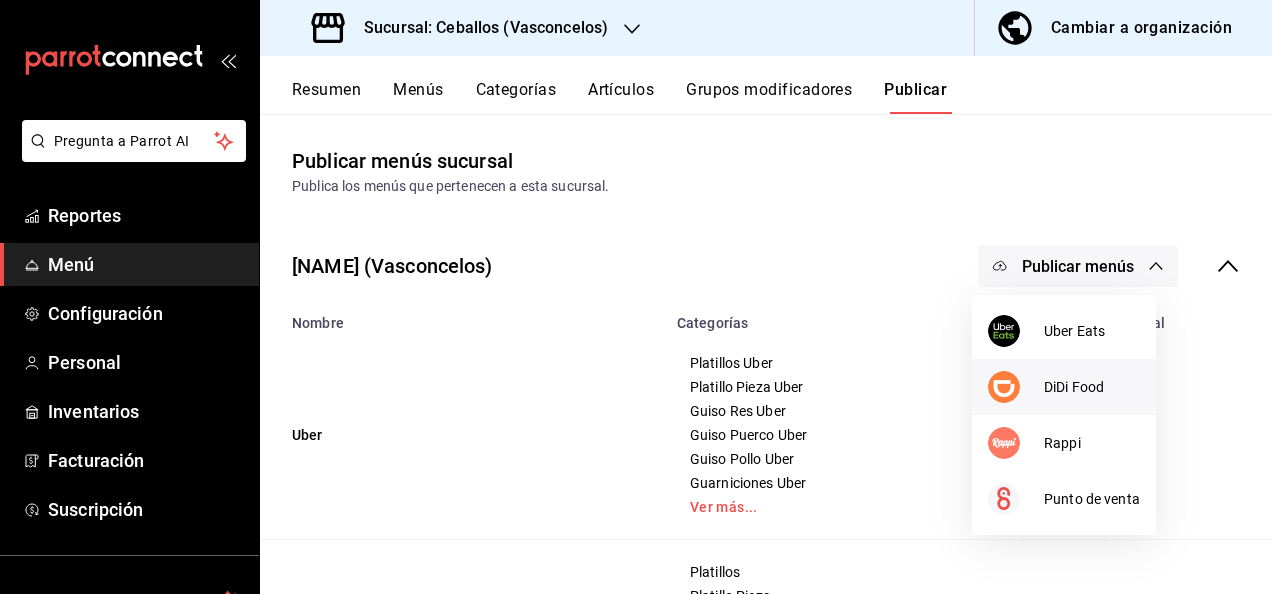 click at bounding box center [1016, 387] 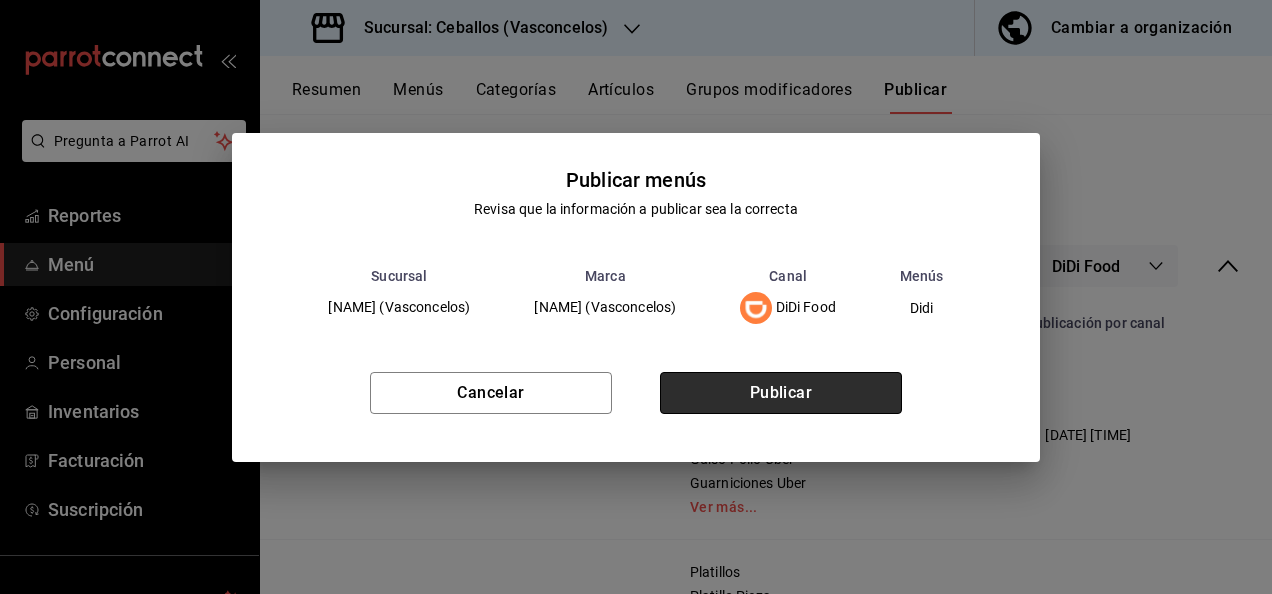 click on "Publicar" at bounding box center (781, 393) 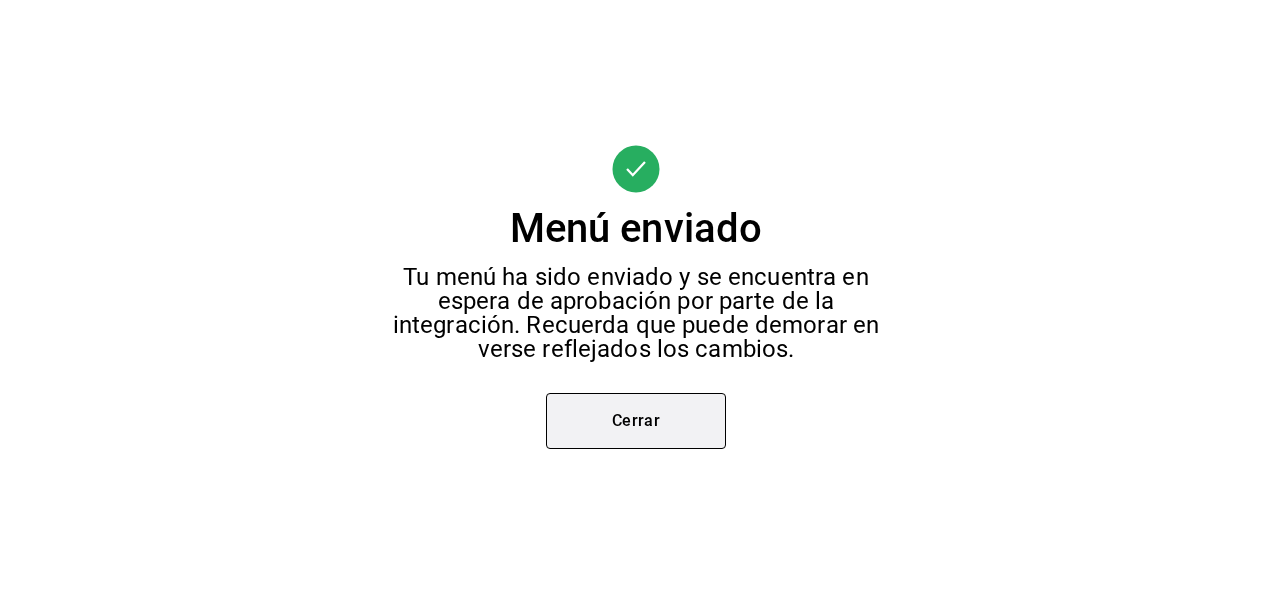 click on "Cerrar" at bounding box center (636, 421) 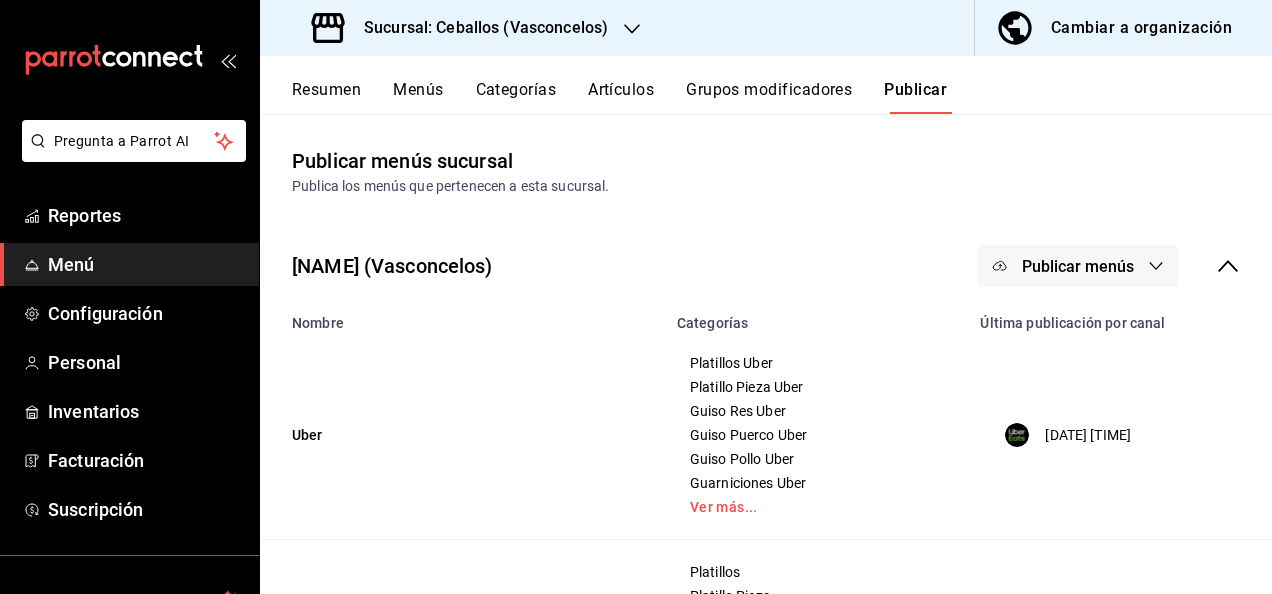 click on "Resumen" at bounding box center (326, 97) 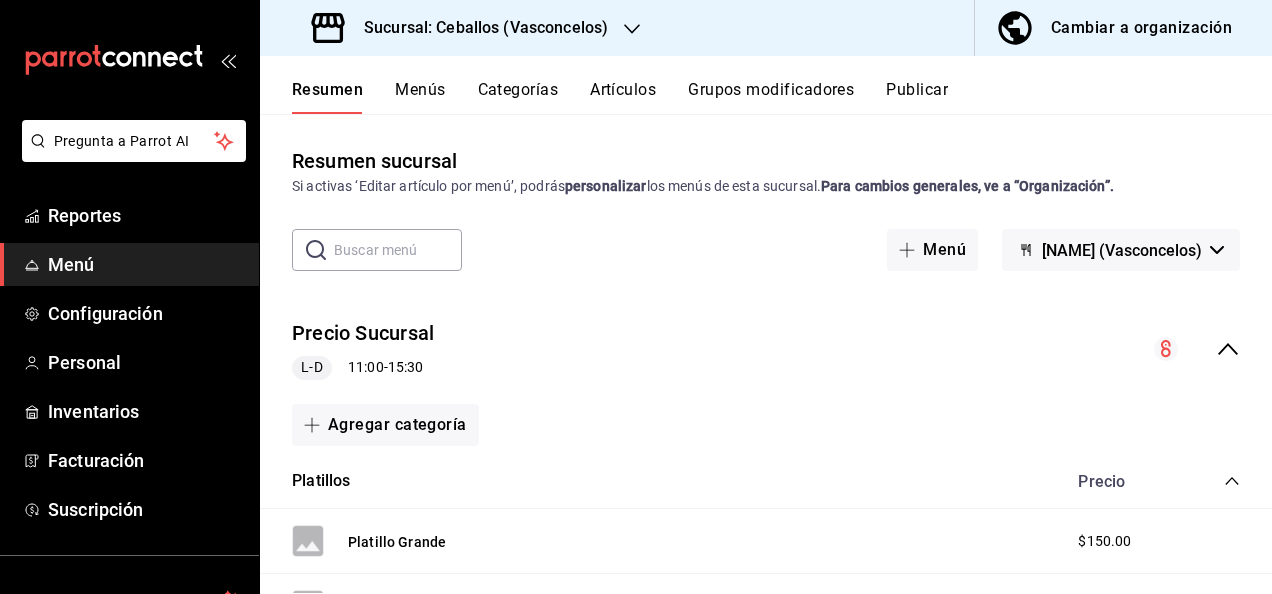 click 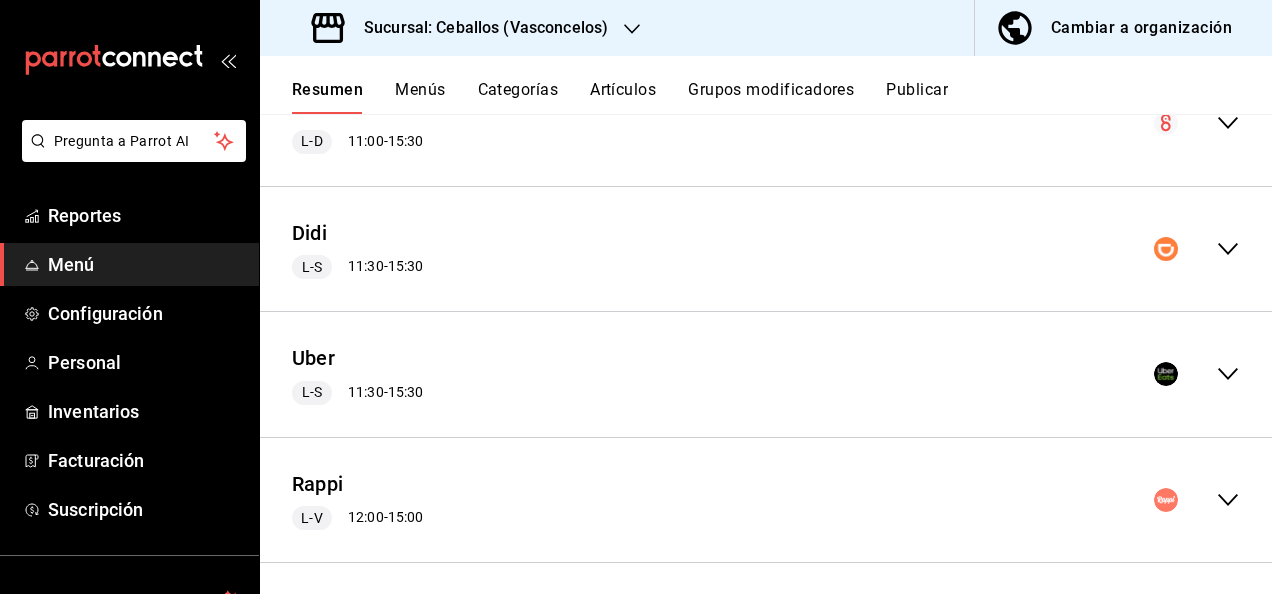 scroll, scrollTop: 234, scrollLeft: 0, axis: vertical 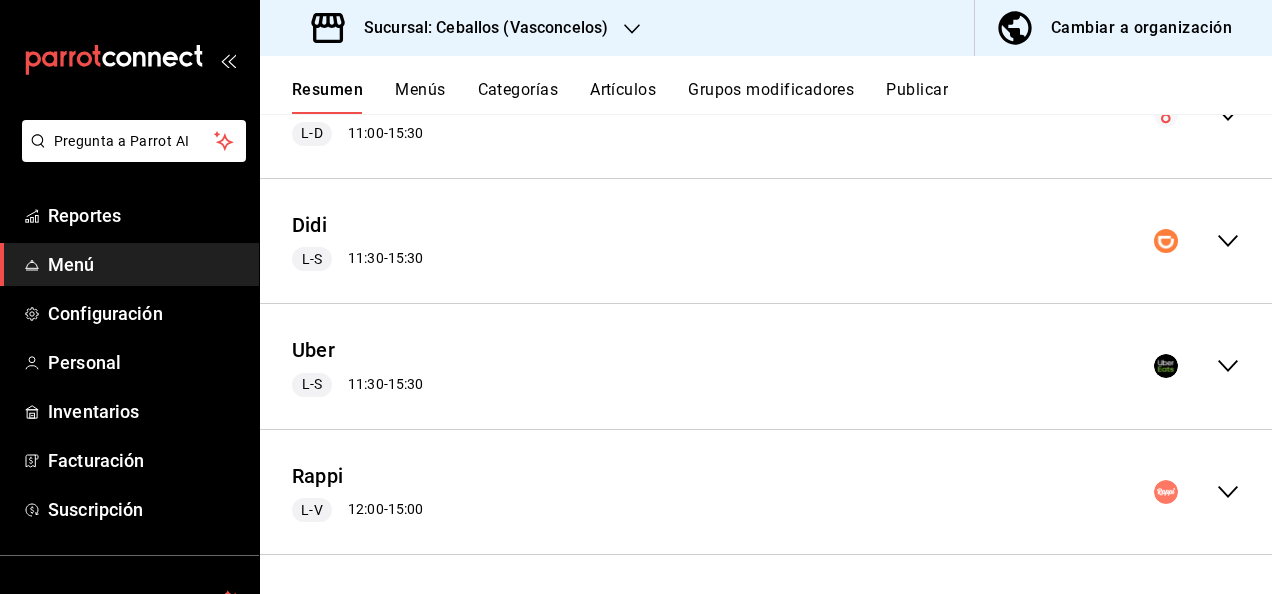 click 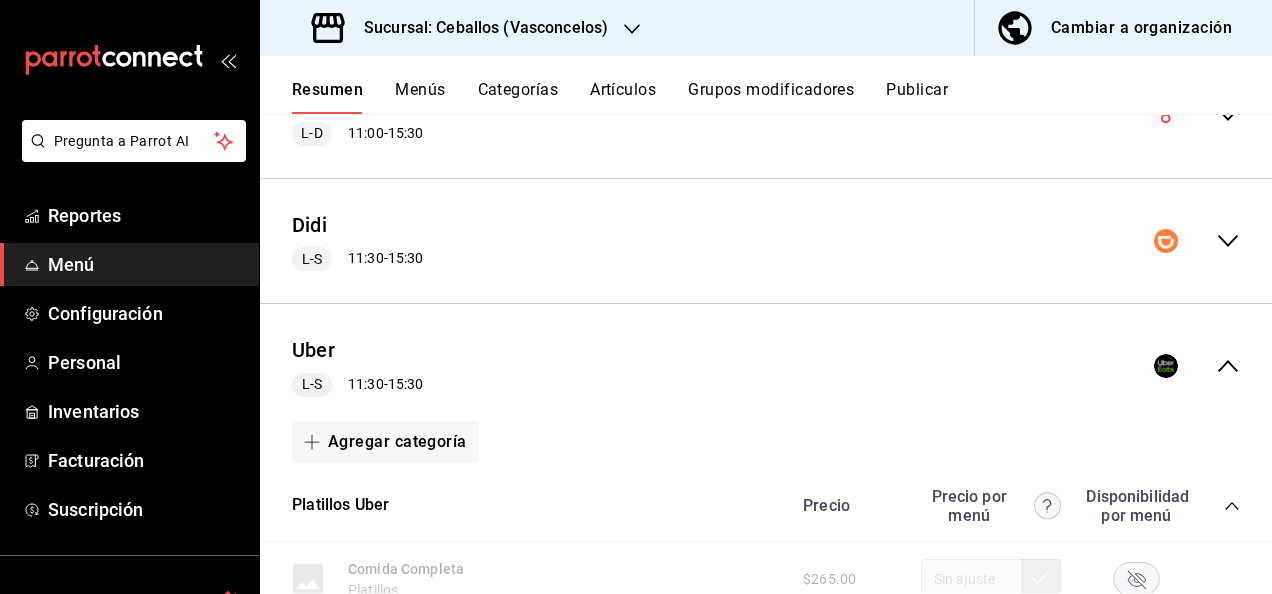 click 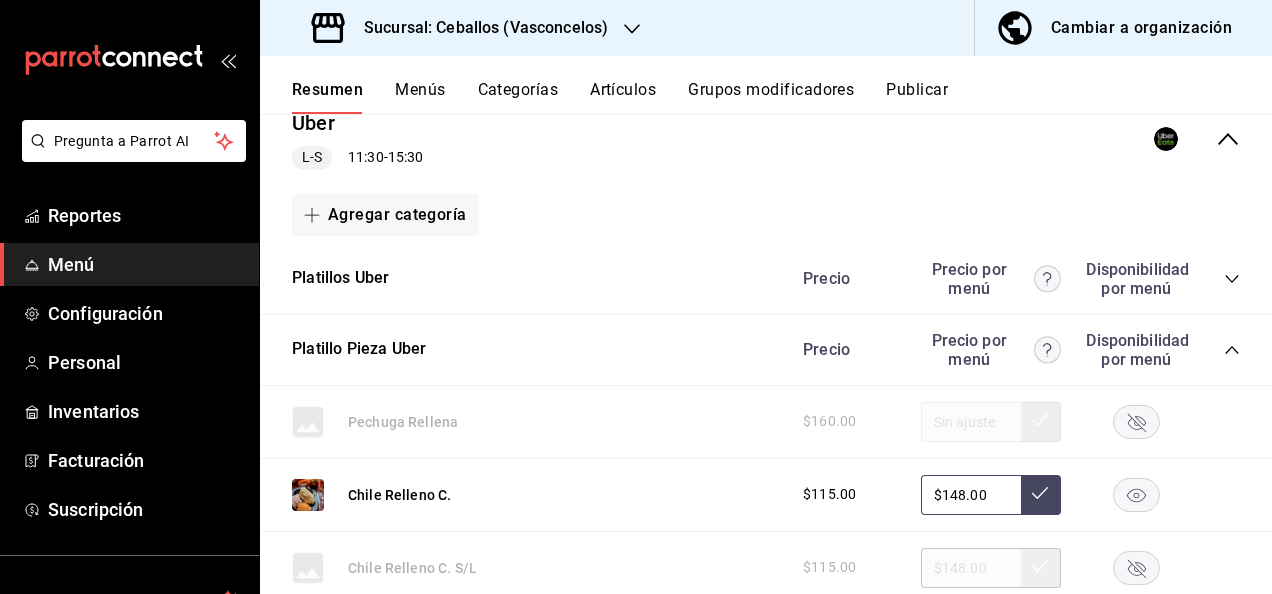 scroll, scrollTop: 581, scrollLeft: 0, axis: vertical 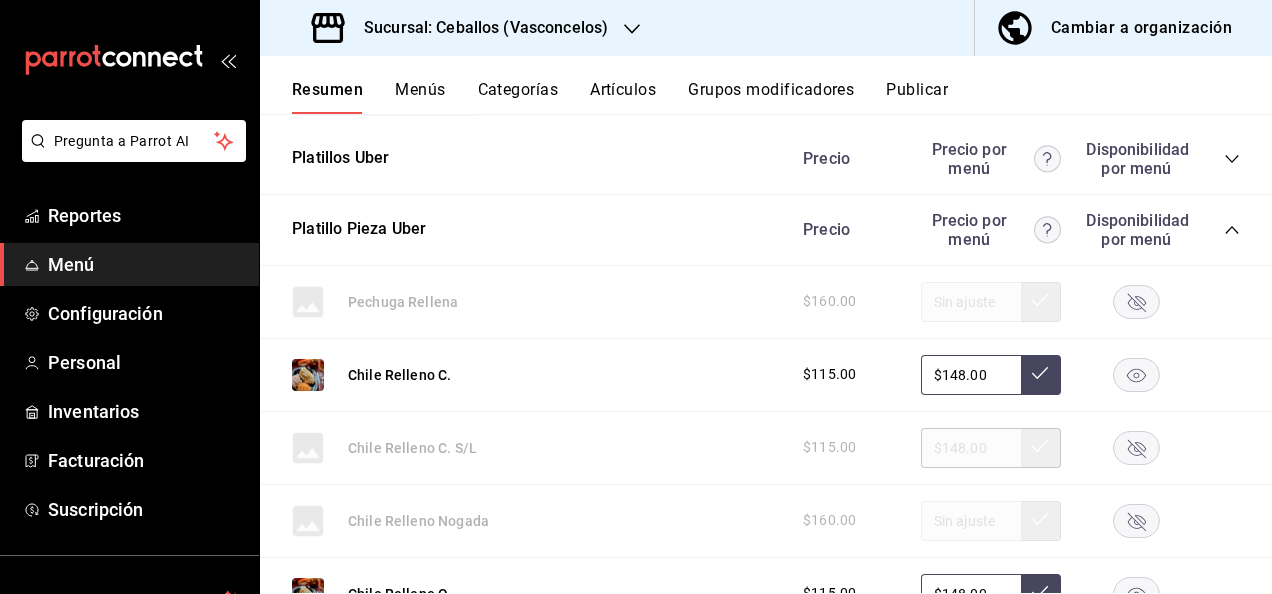 click 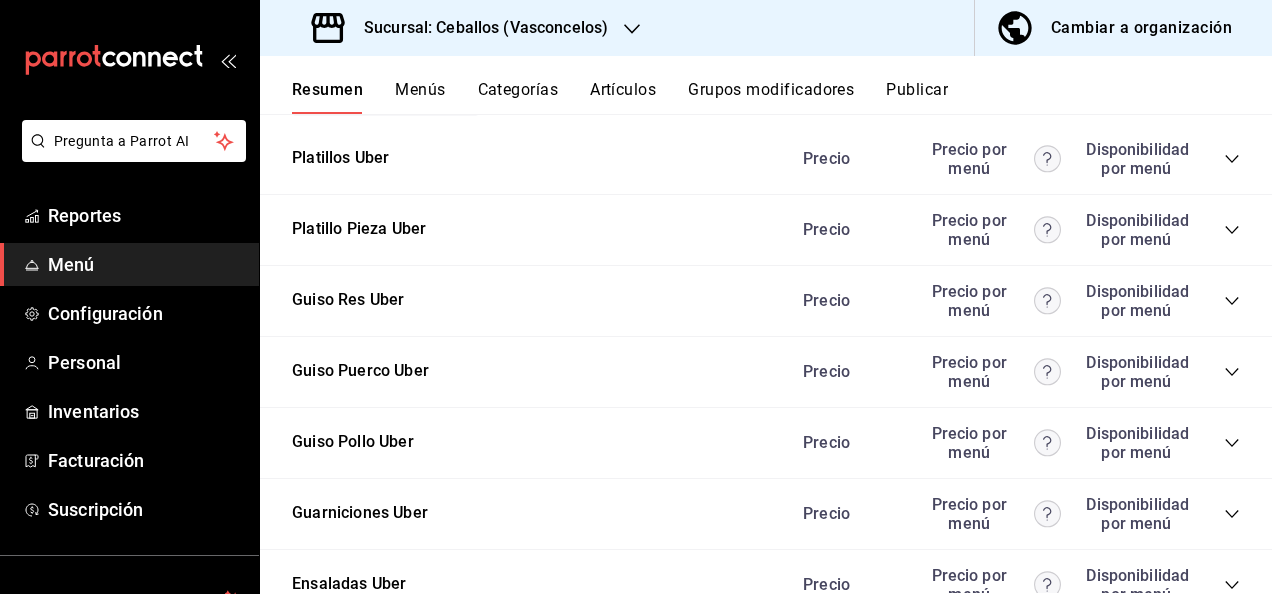 click 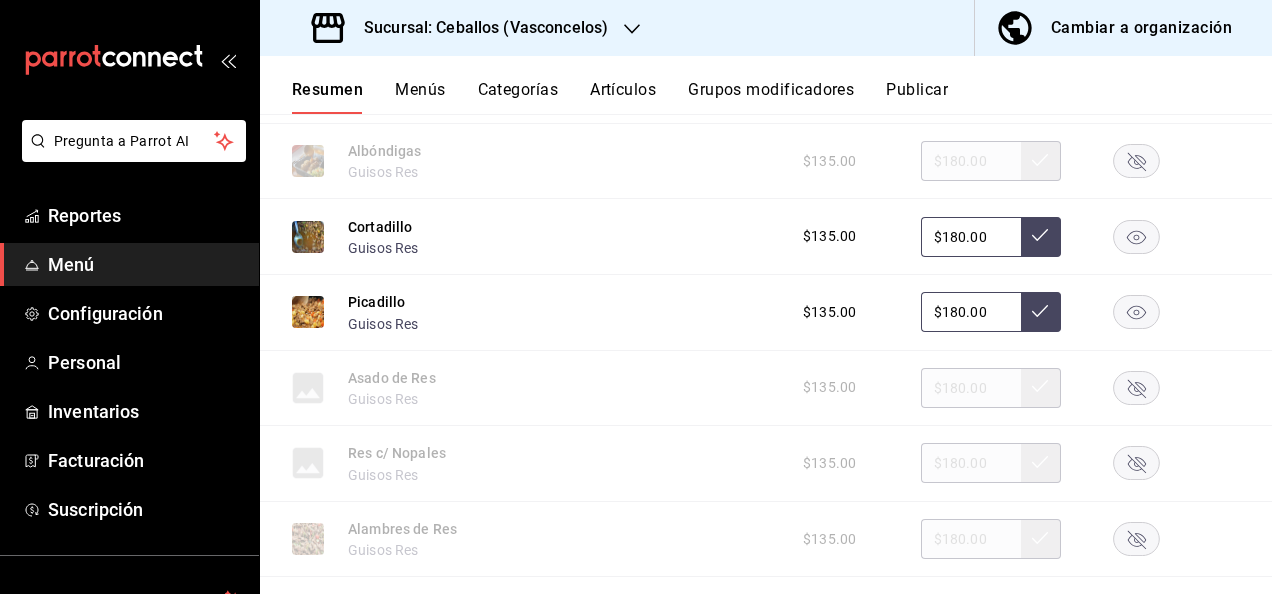 scroll, scrollTop: 861, scrollLeft: 0, axis: vertical 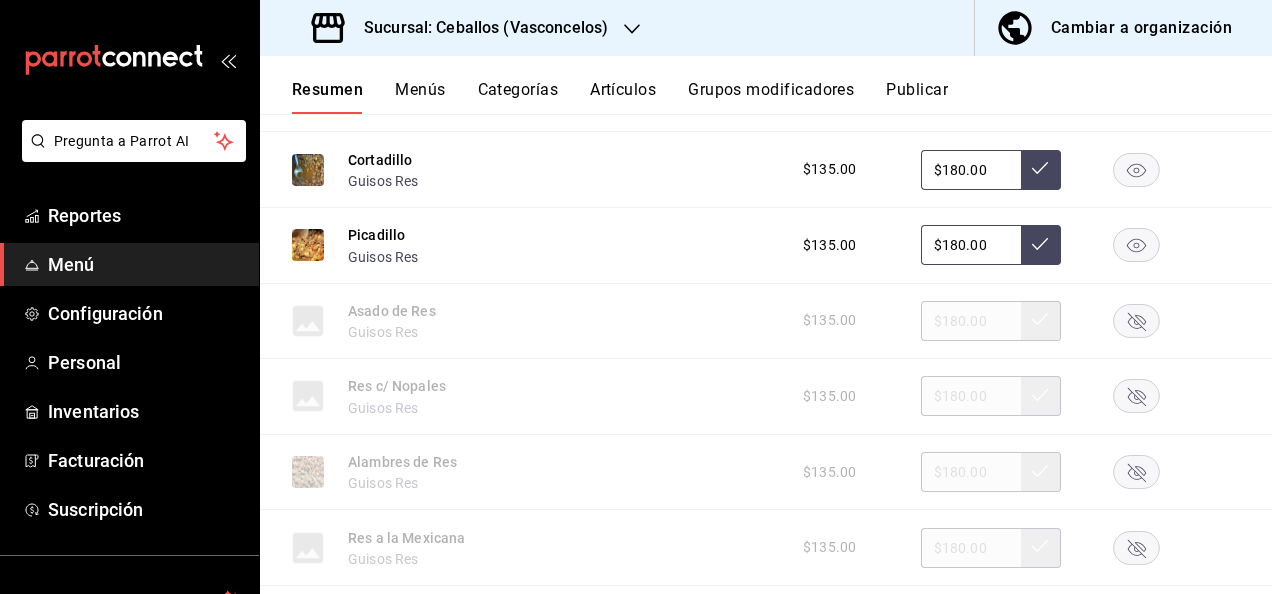 click 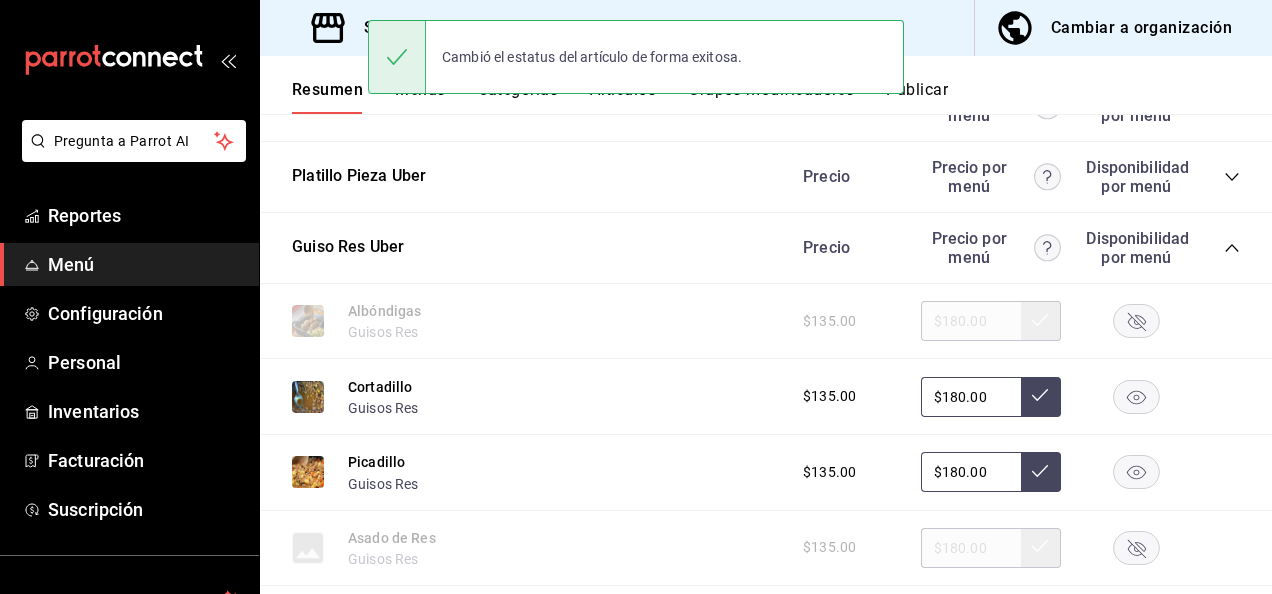 scroll, scrollTop: 594, scrollLeft: 0, axis: vertical 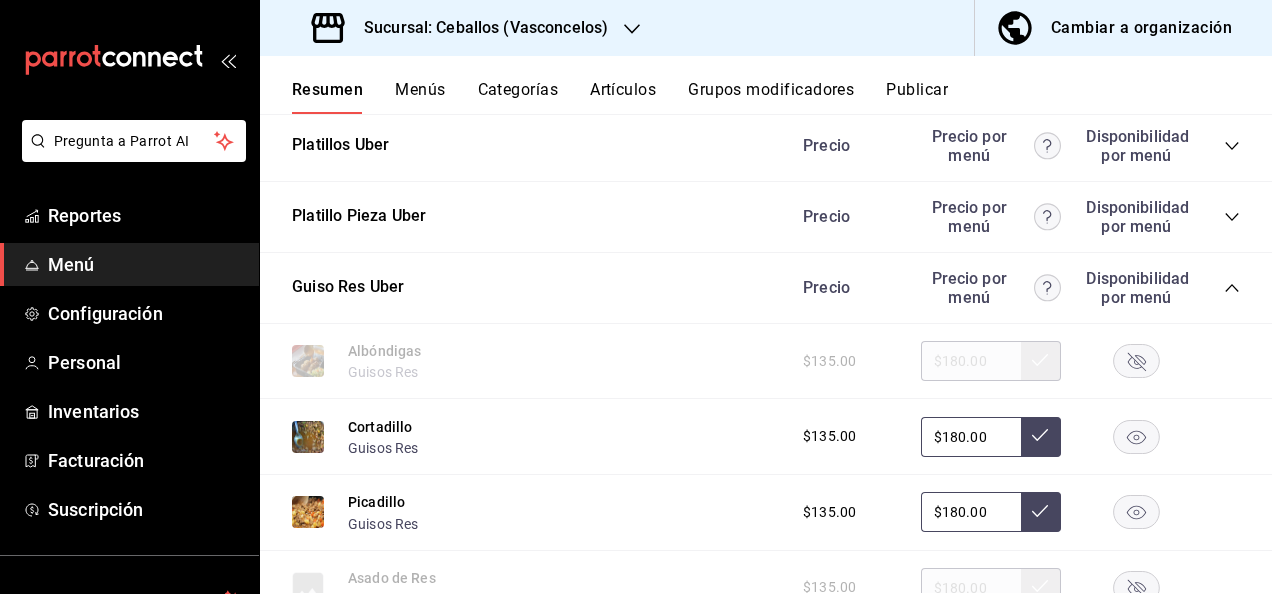 click 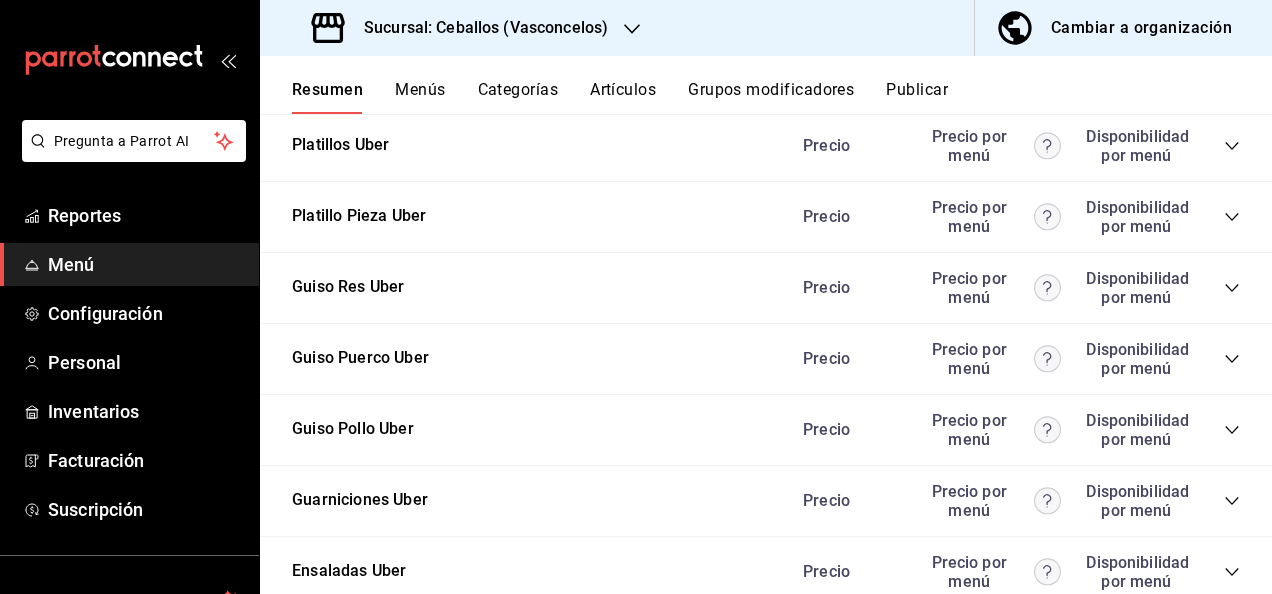 click 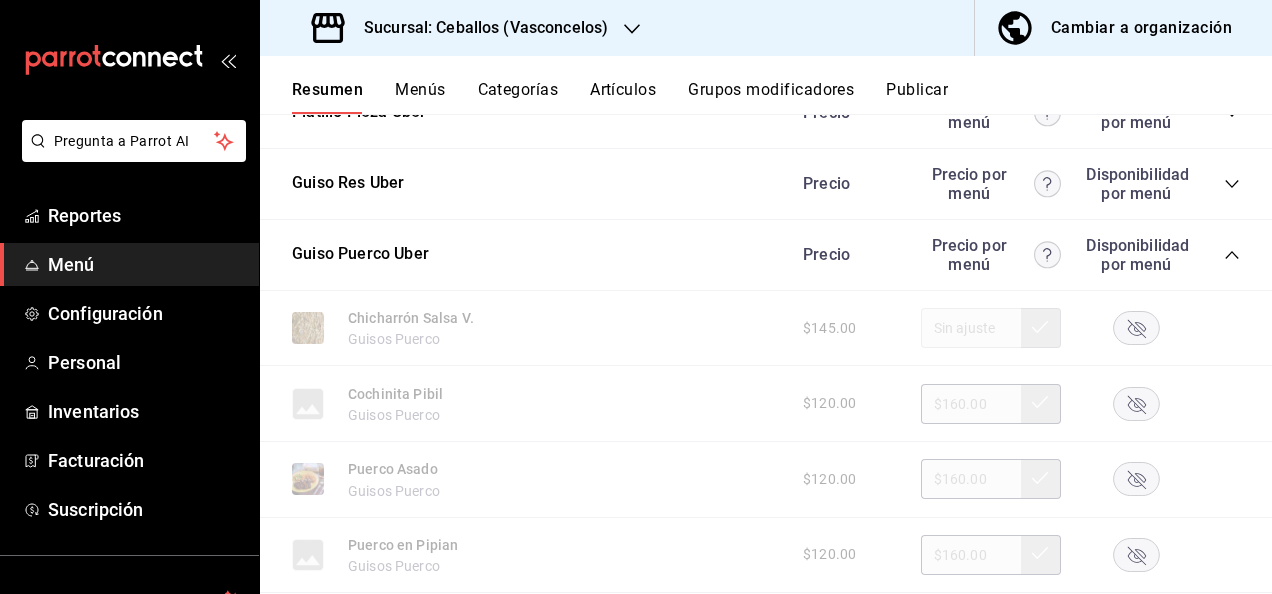 scroll, scrollTop: 714, scrollLeft: 0, axis: vertical 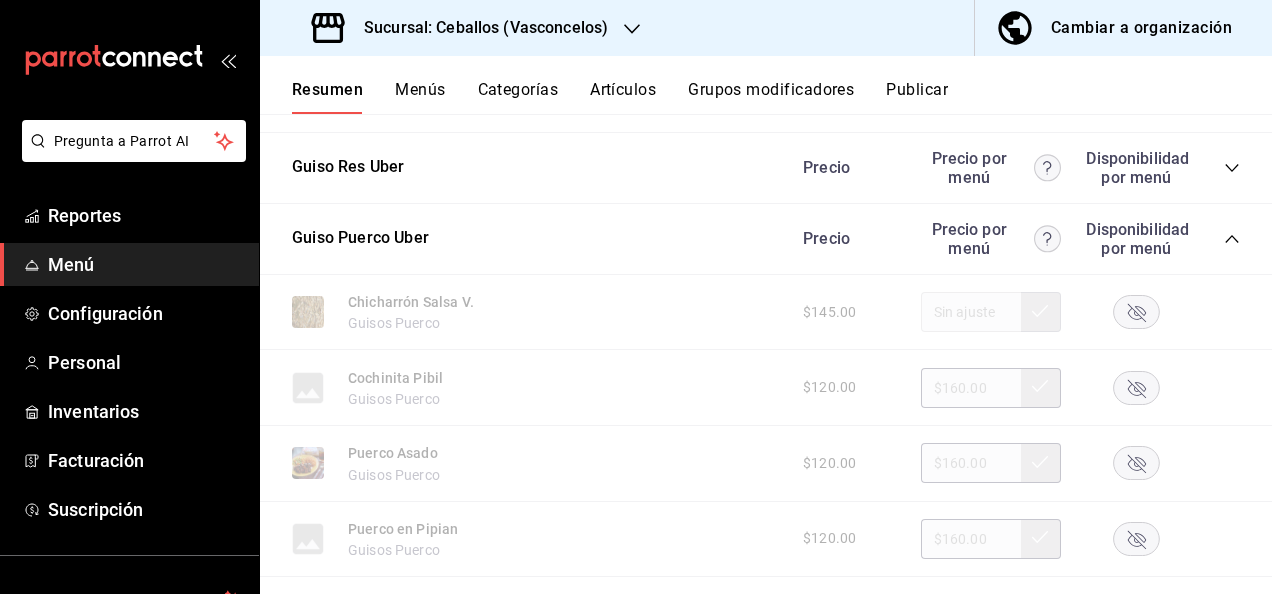 click 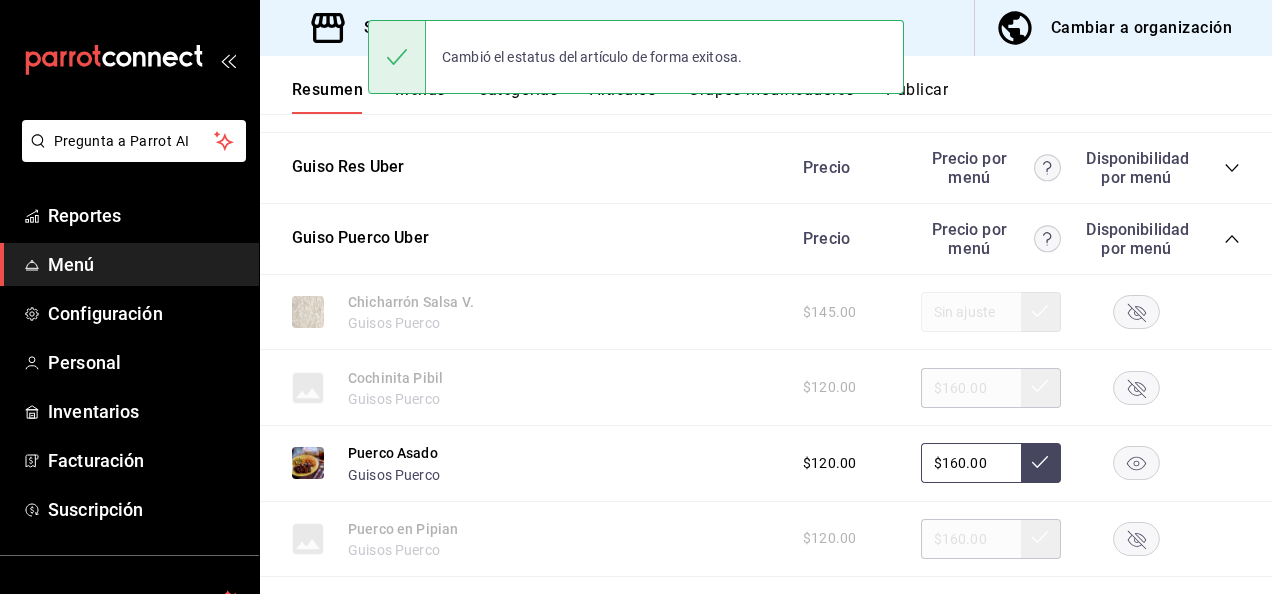click 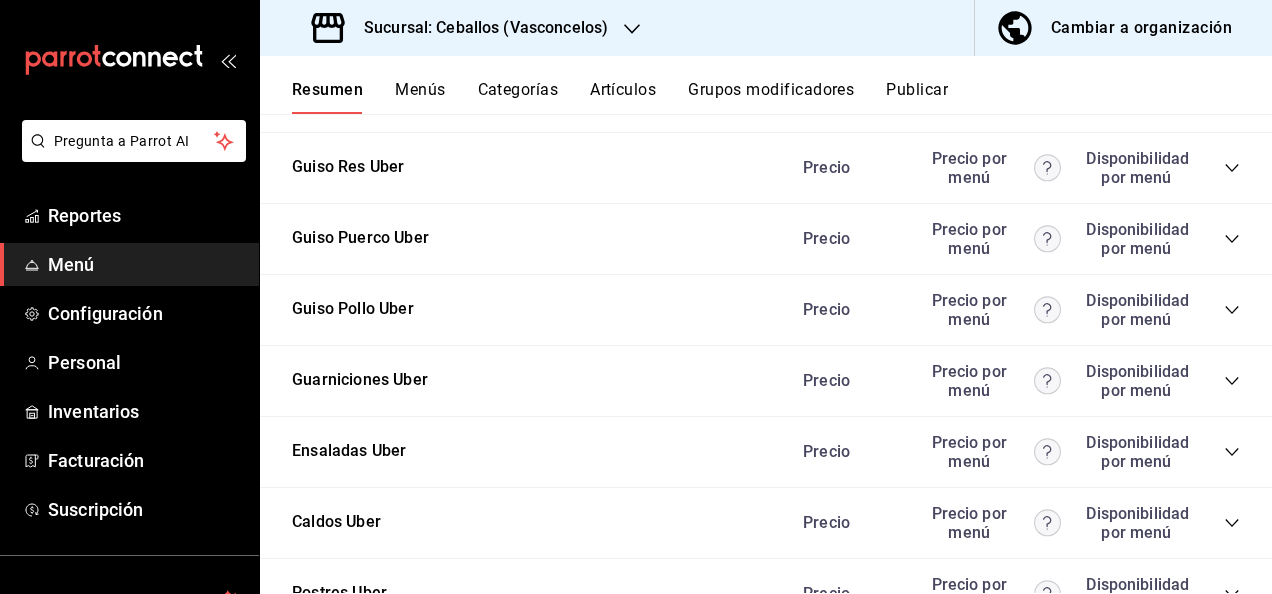click on "Precio Precio por menú   Disponibilidad por menú" at bounding box center (1011, 381) 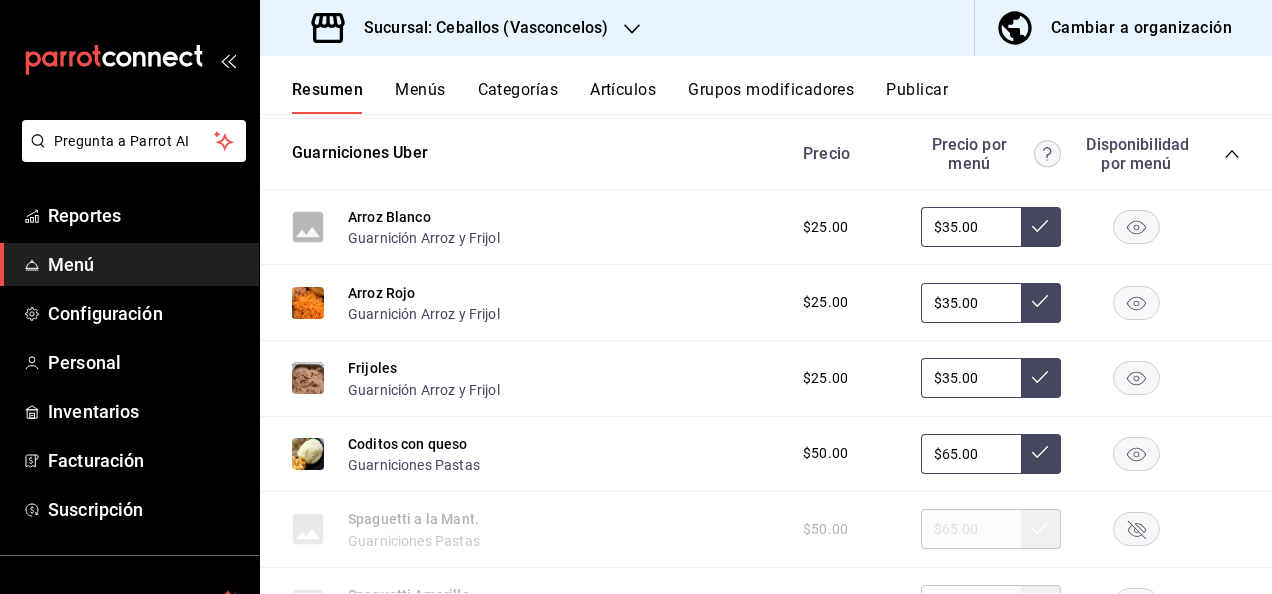 scroll, scrollTop: 1128, scrollLeft: 0, axis: vertical 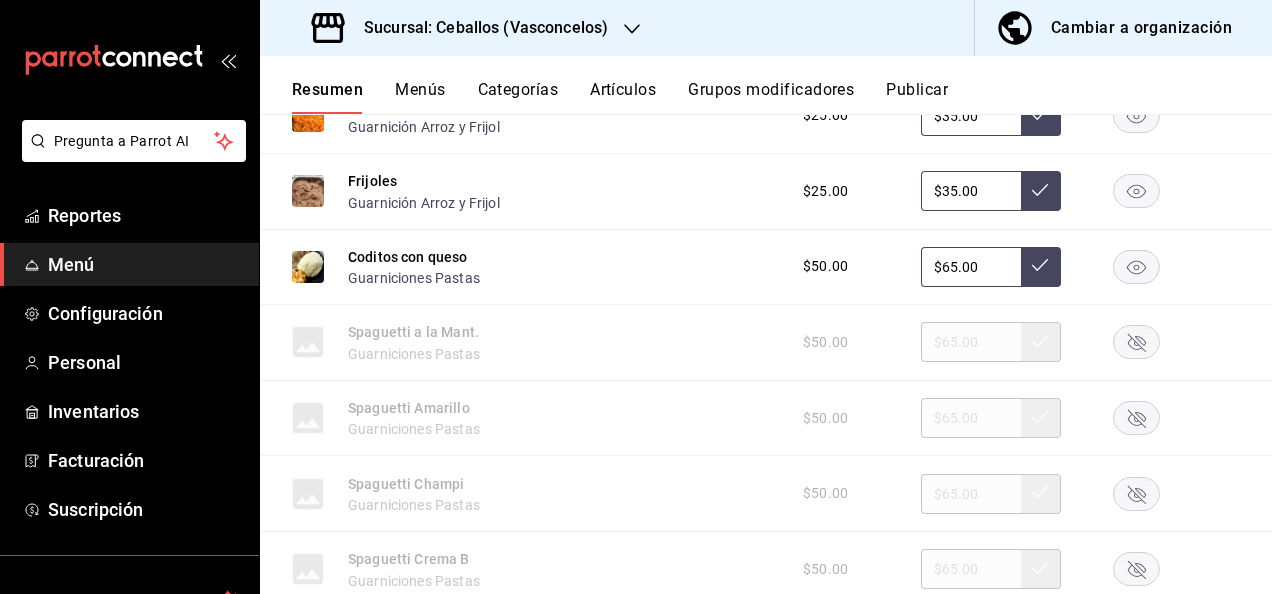 click 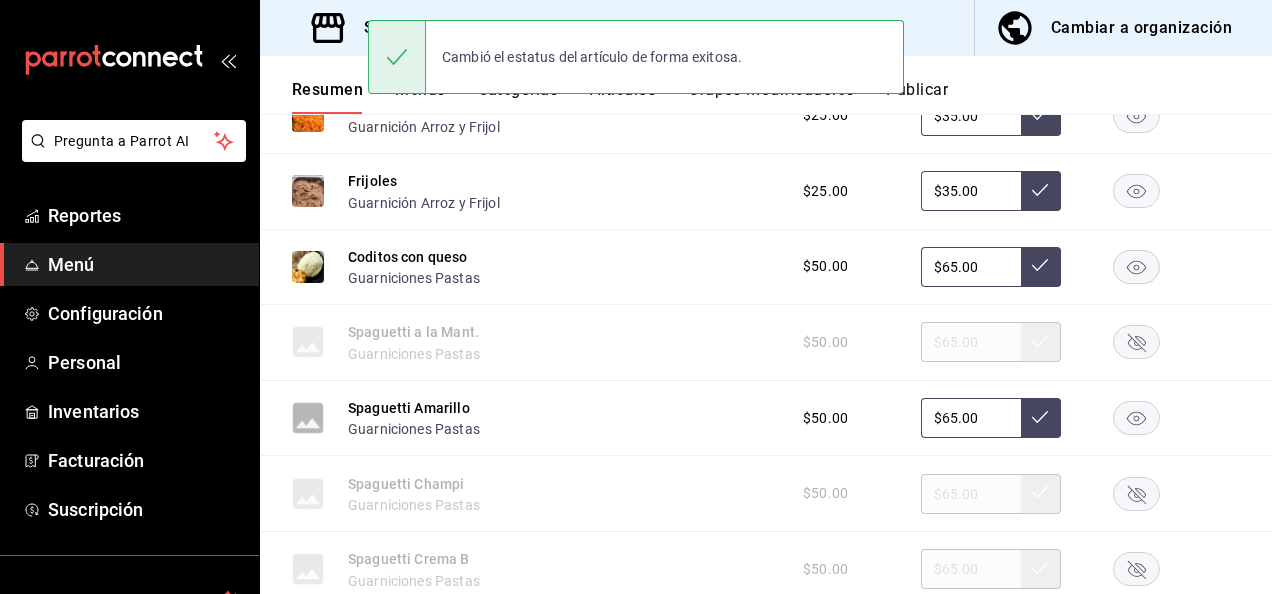 click on "Publicar" at bounding box center [917, 97] 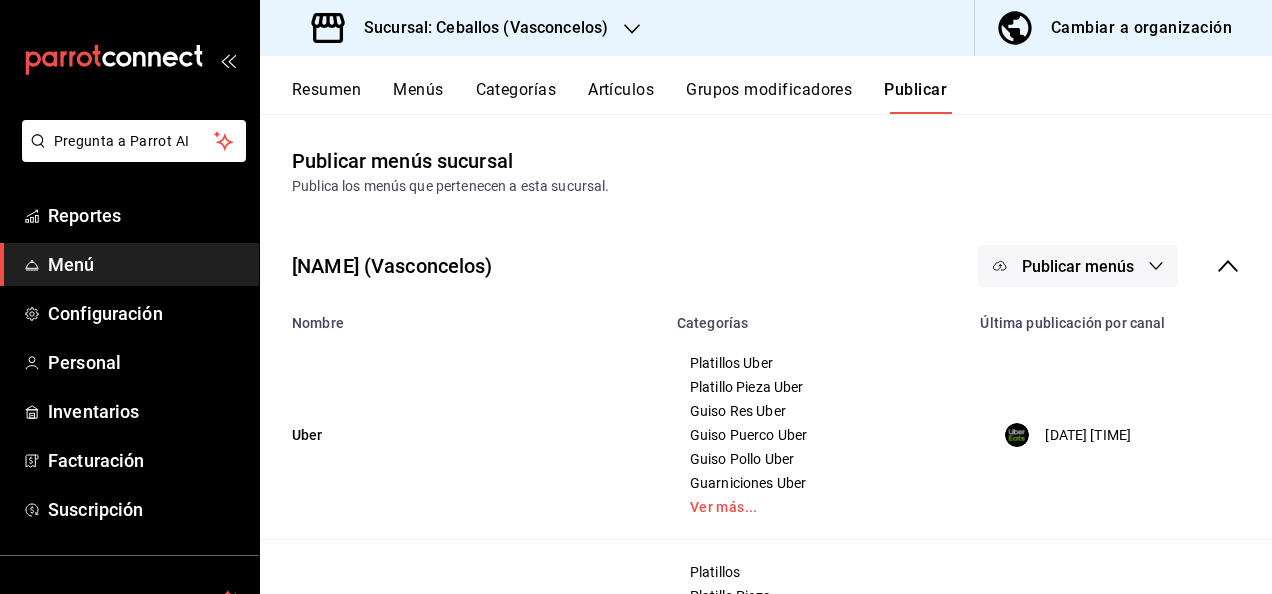 click on "Publicar menús" at bounding box center (1078, 266) 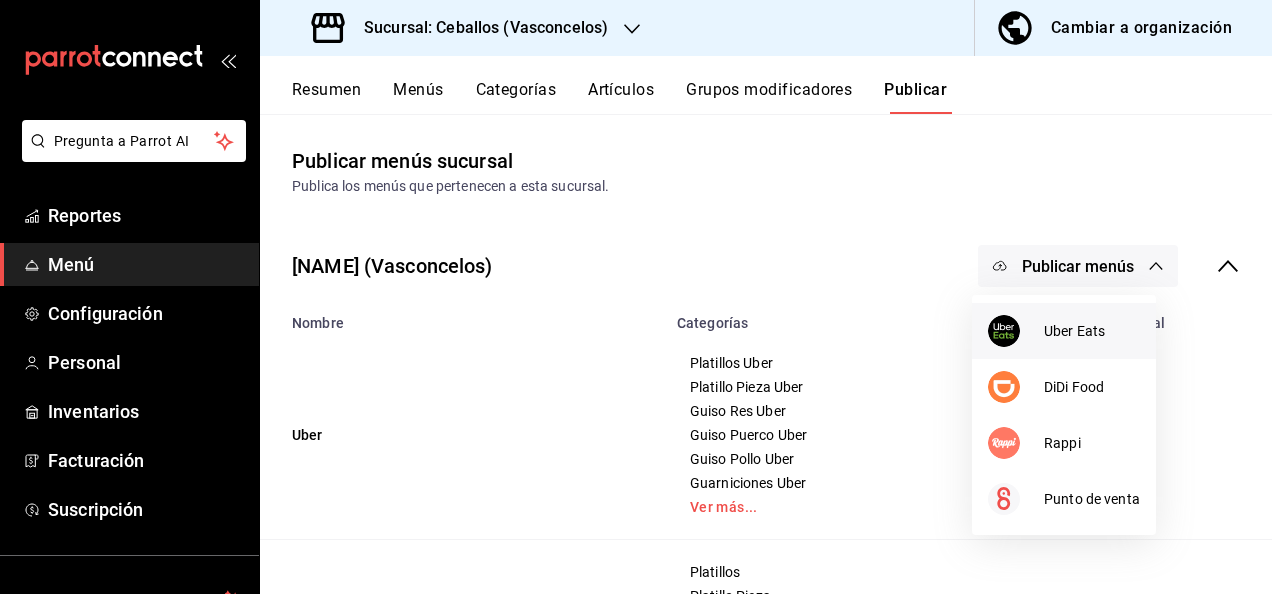 click on "Uber Eats" at bounding box center [1092, 331] 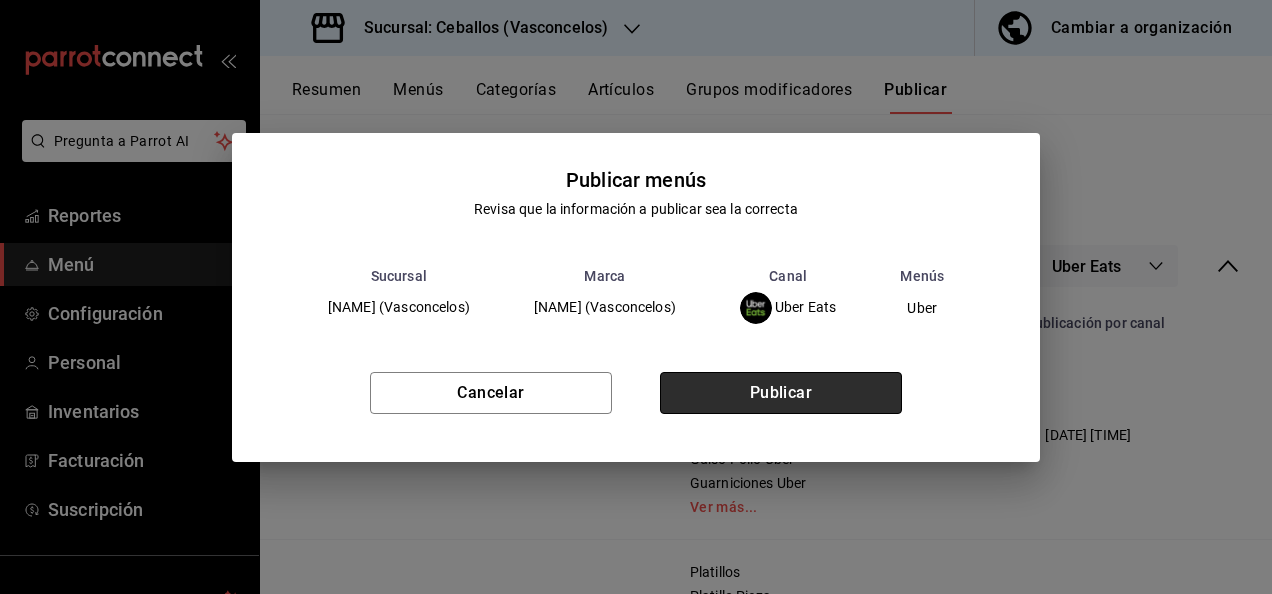 click on "Publicar" at bounding box center [781, 393] 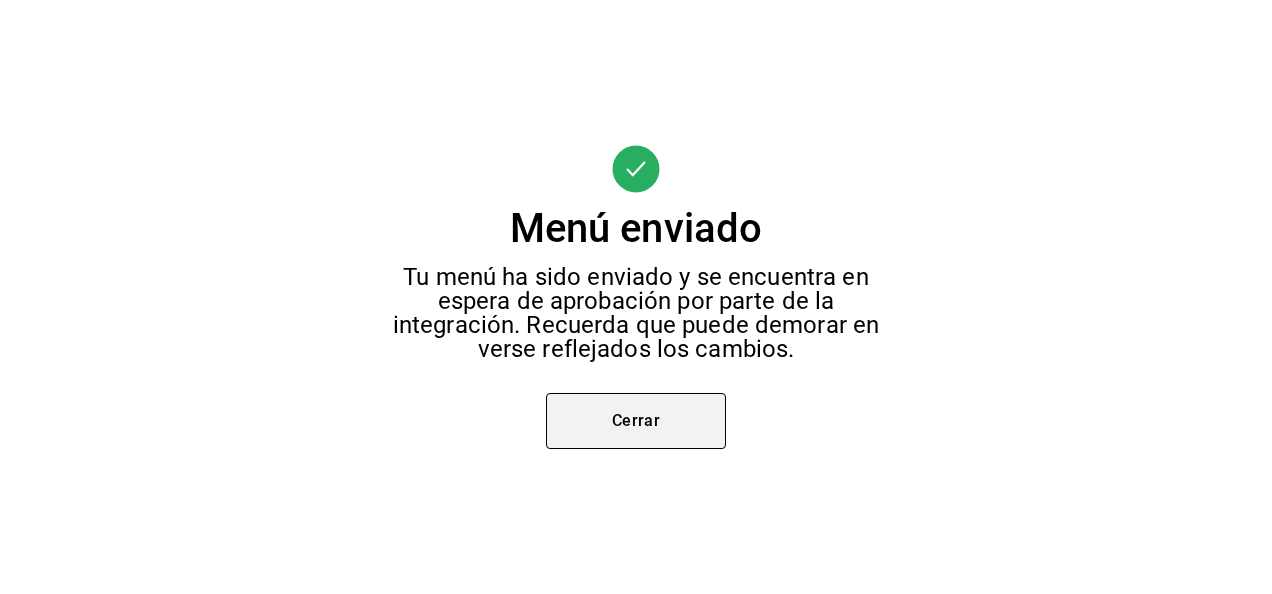 click on "Cerrar" at bounding box center [636, 421] 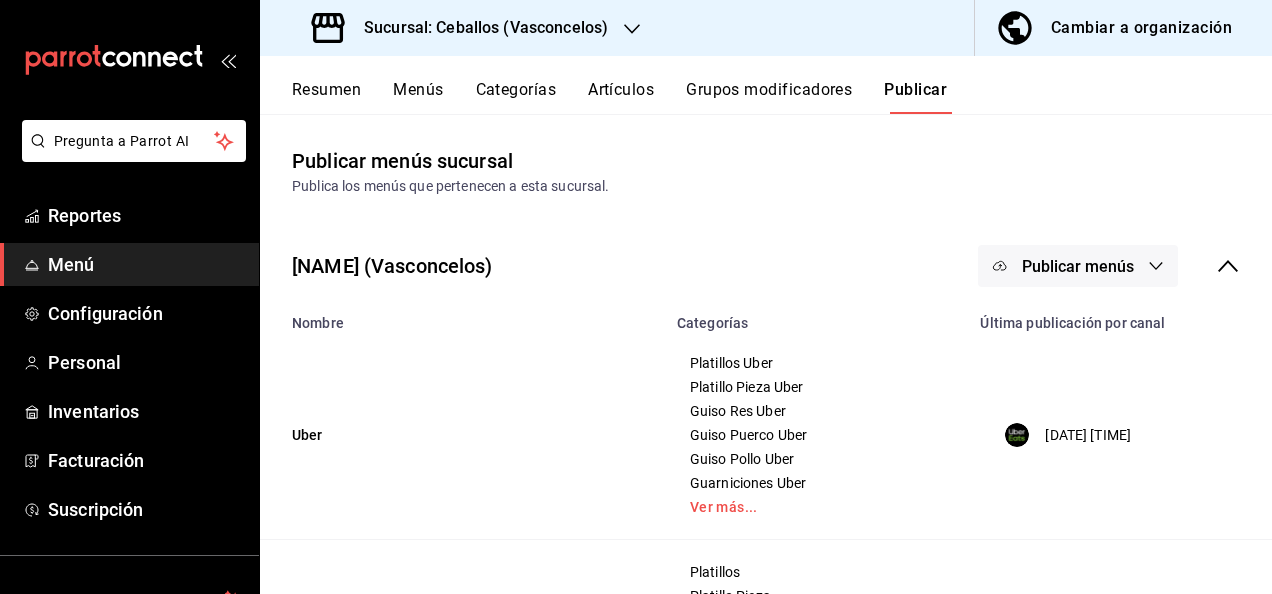 click on "Resumen" at bounding box center (326, 97) 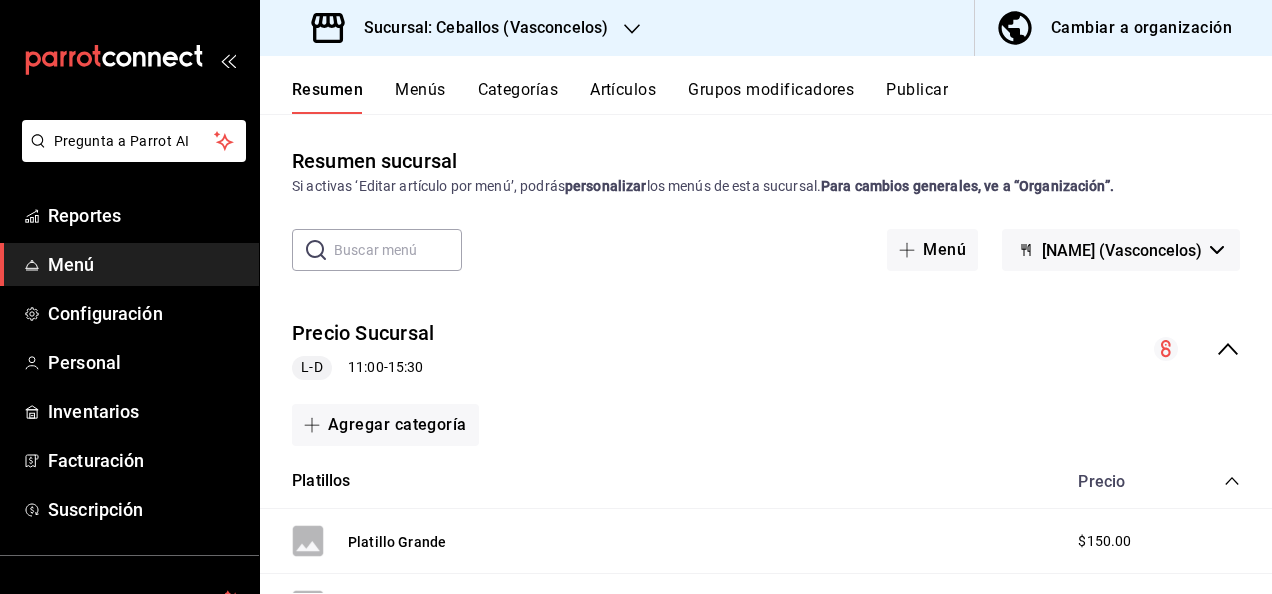 click 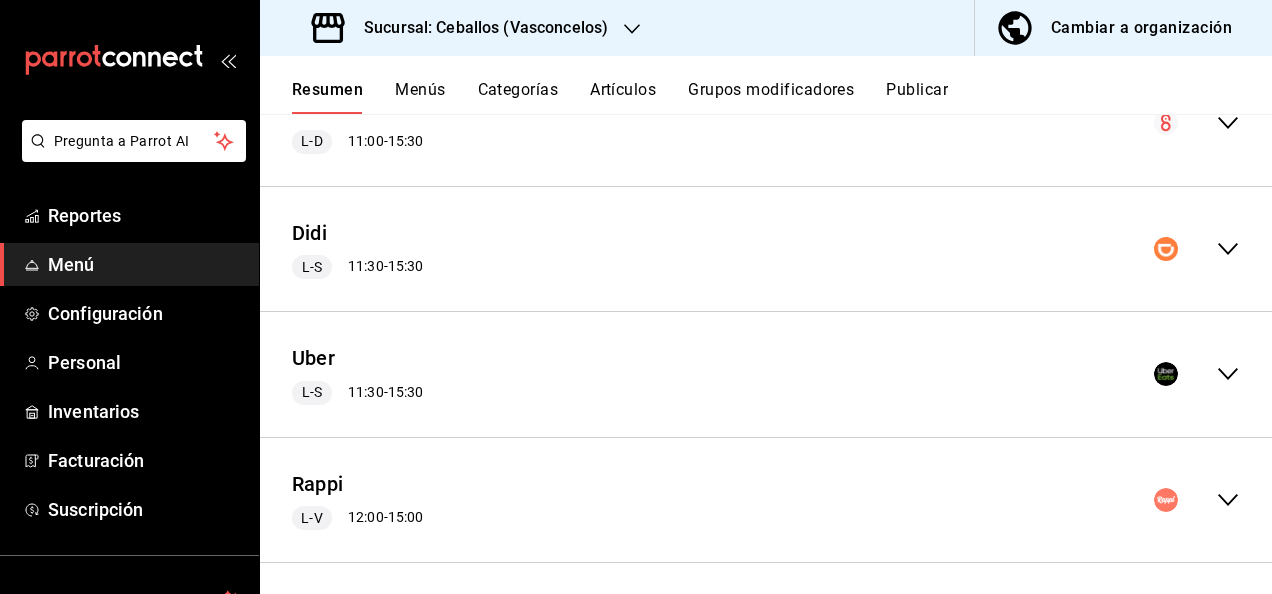 scroll, scrollTop: 234, scrollLeft: 0, axis: vertical 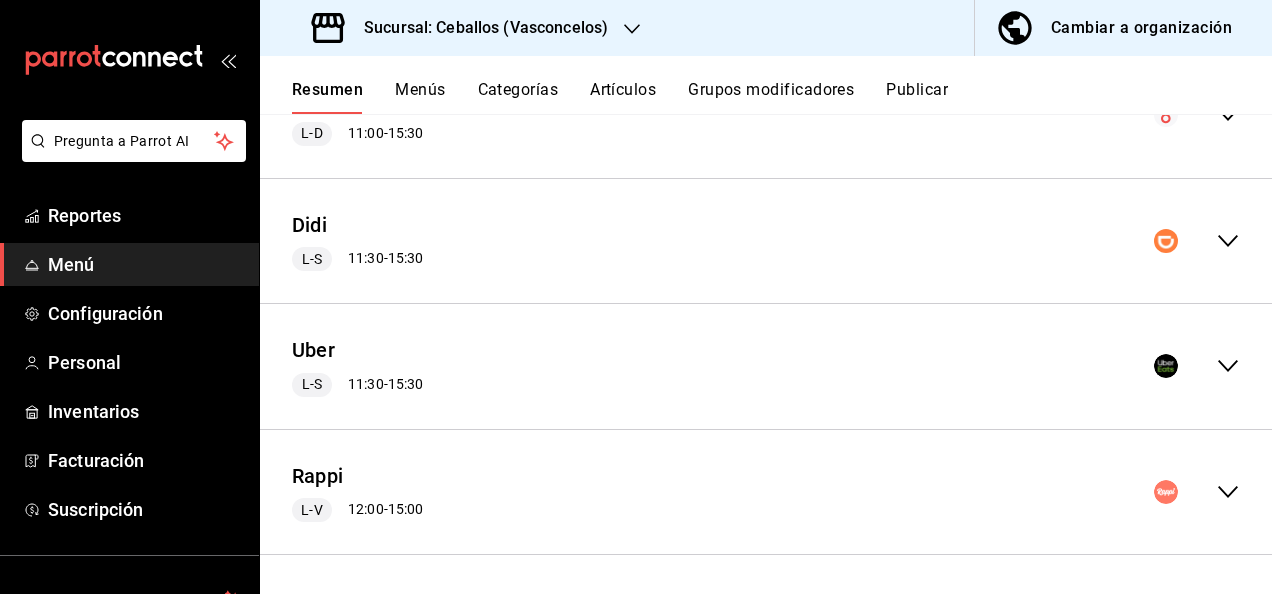 click 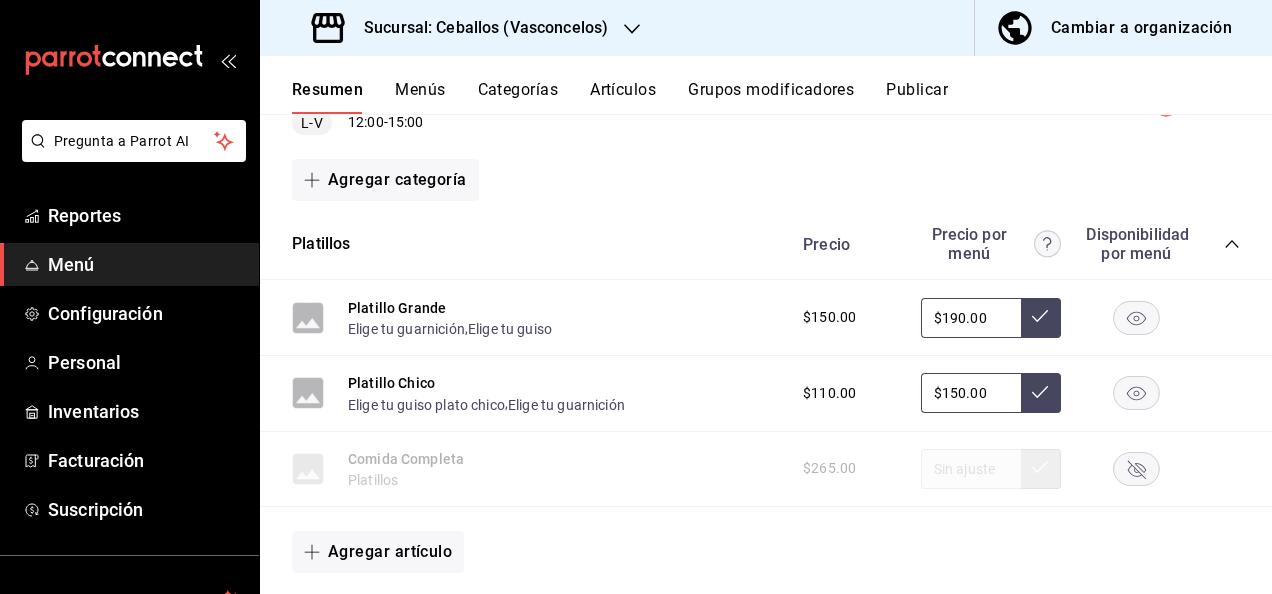 scroll, scrollTop: 674, scrollLeft: 0, axis: vertical 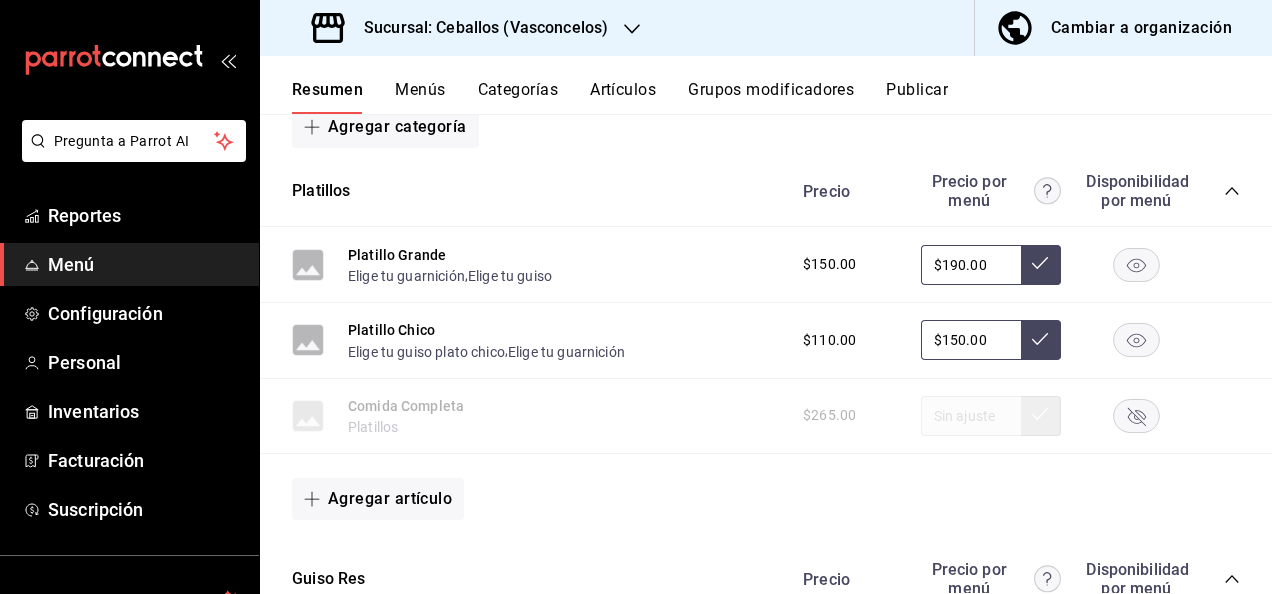 click 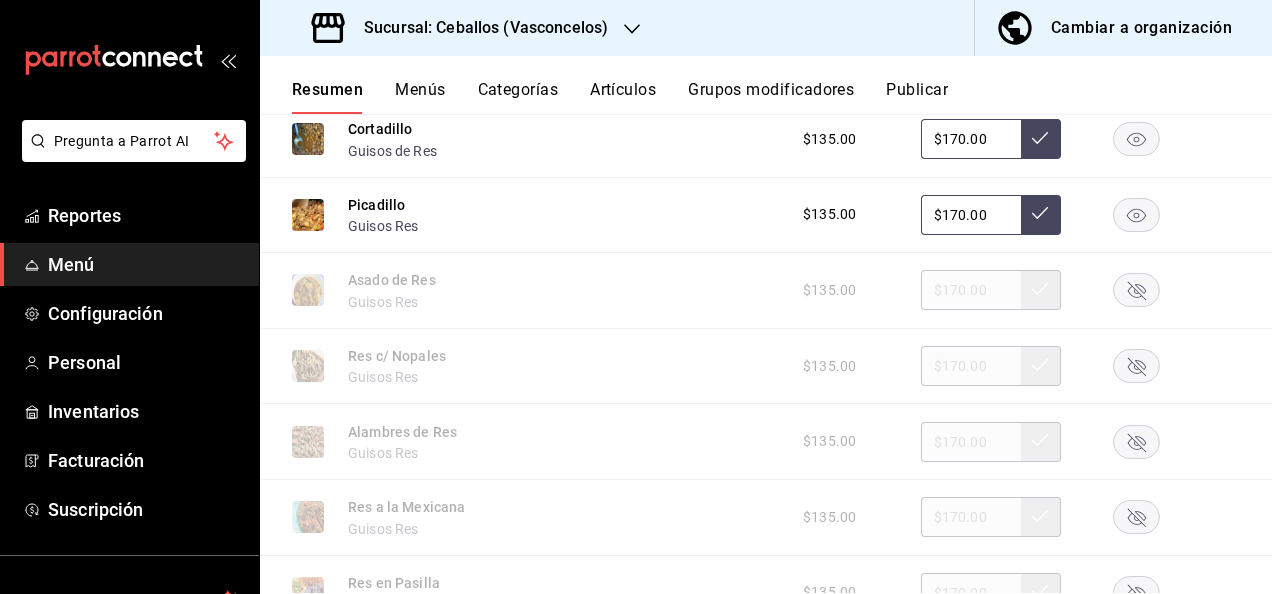 scroll, scrollTop: 954, scrollLeft: 0, axis: vertical 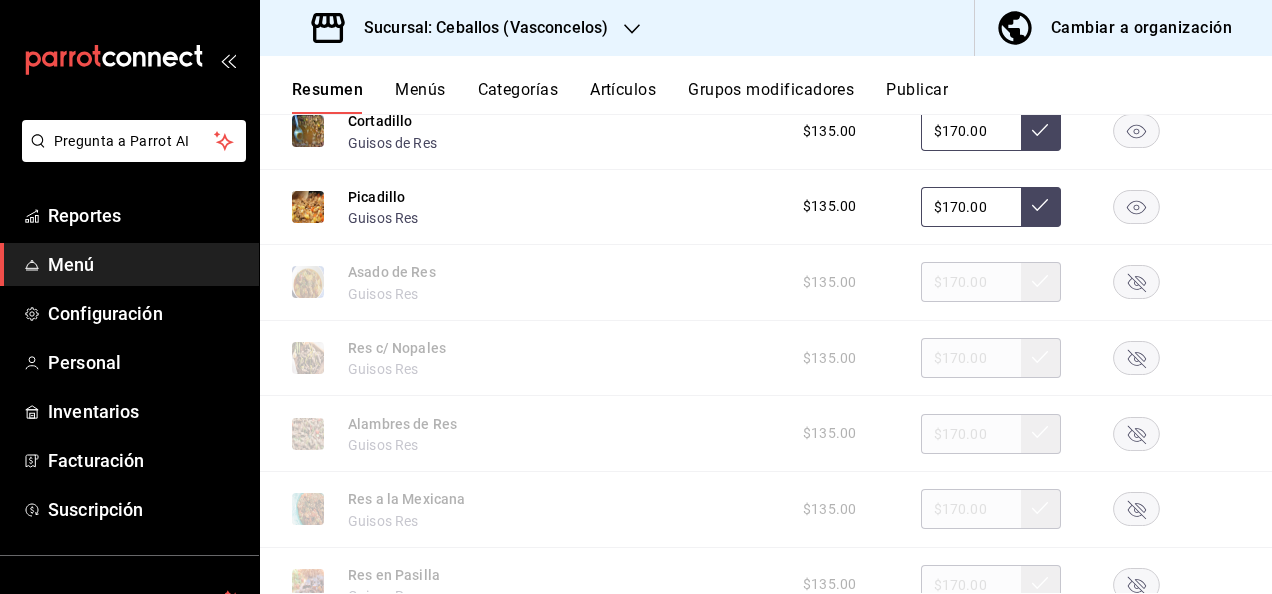 click 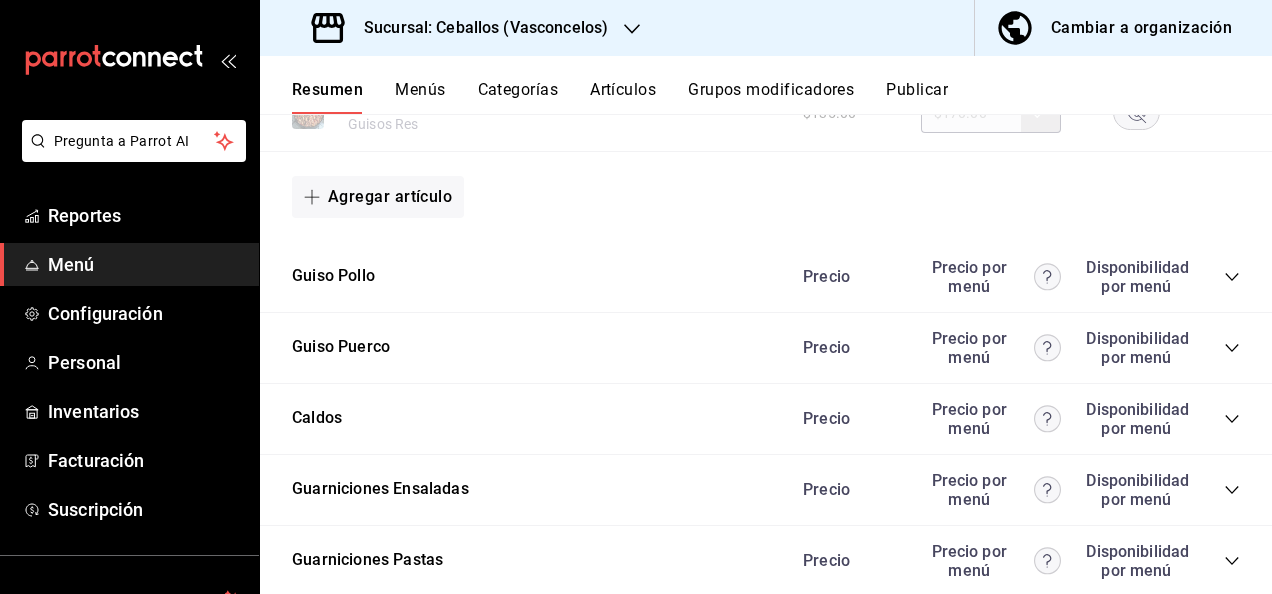 scroll, scrollTop: 1754, scrollLeft: 0, axis: vertical 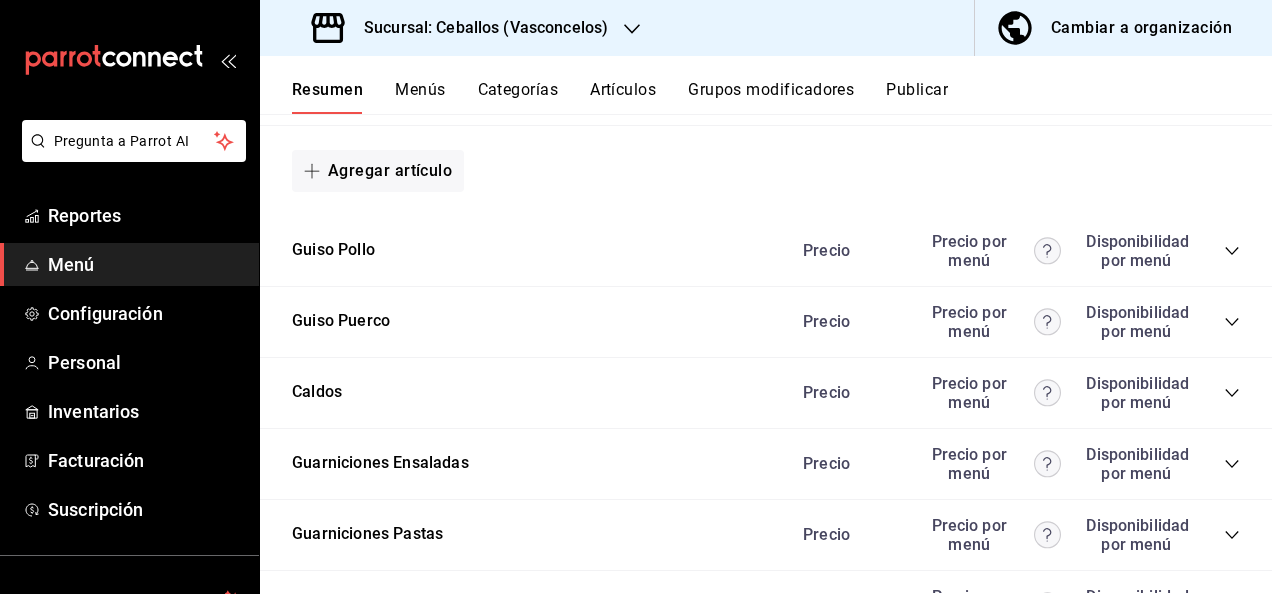 click 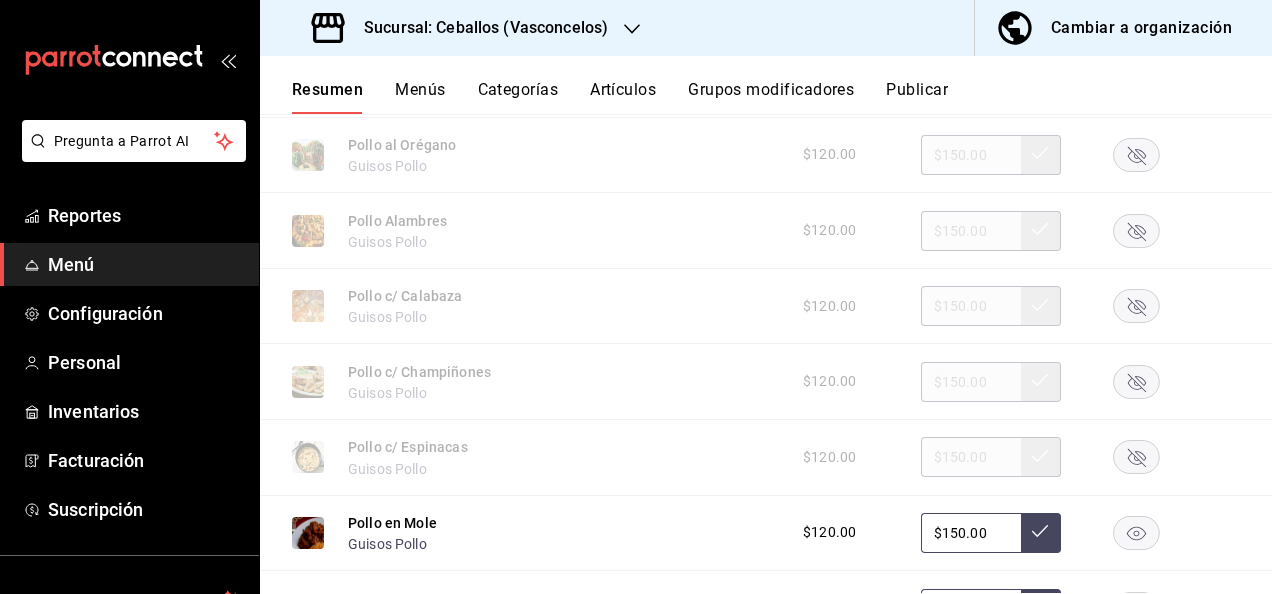 scroll, scrollTop: 2088, scrollLeft: 0, axis: vertical 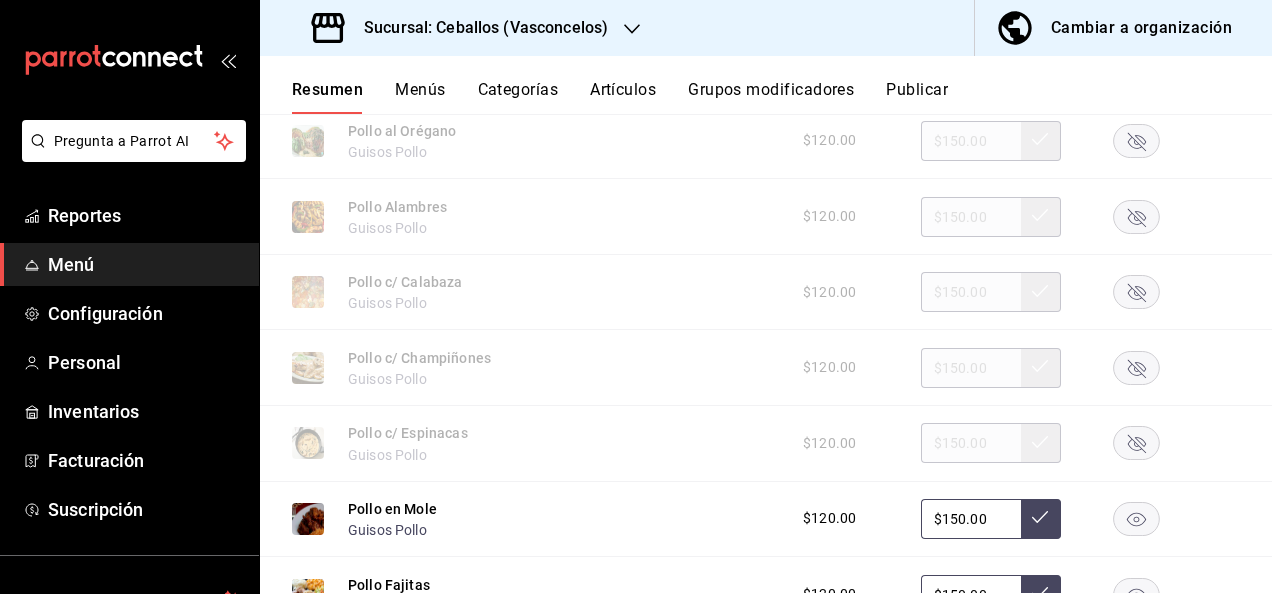 click 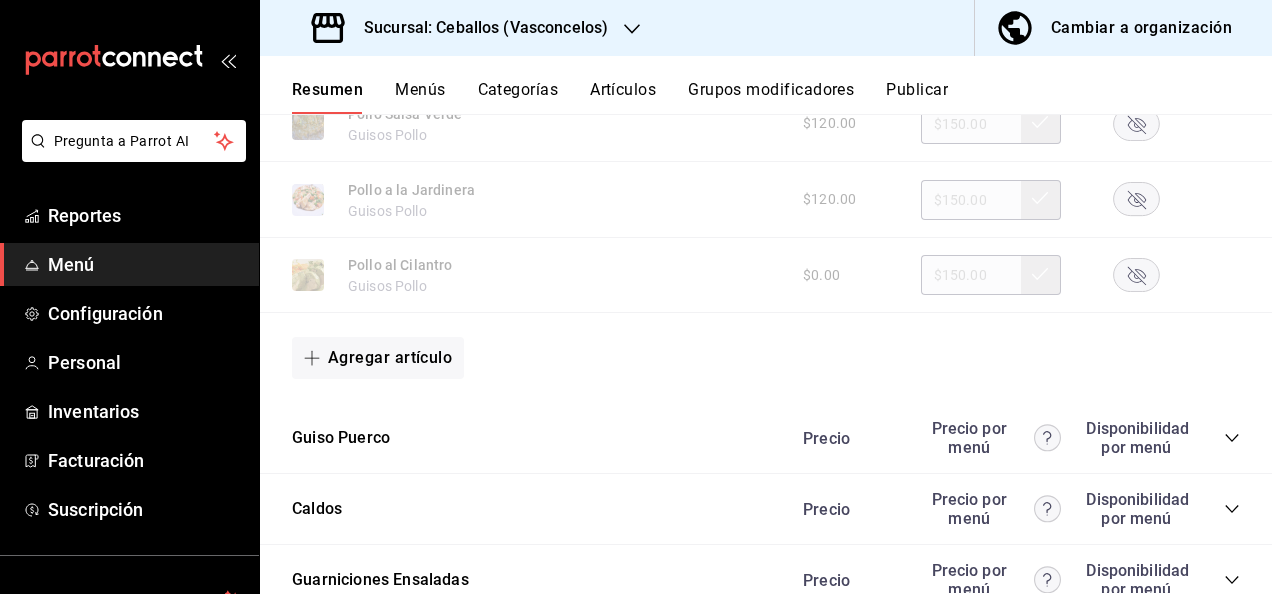 scroll, scrollTop: 2941, scrollLeft: 0, axis: vertical 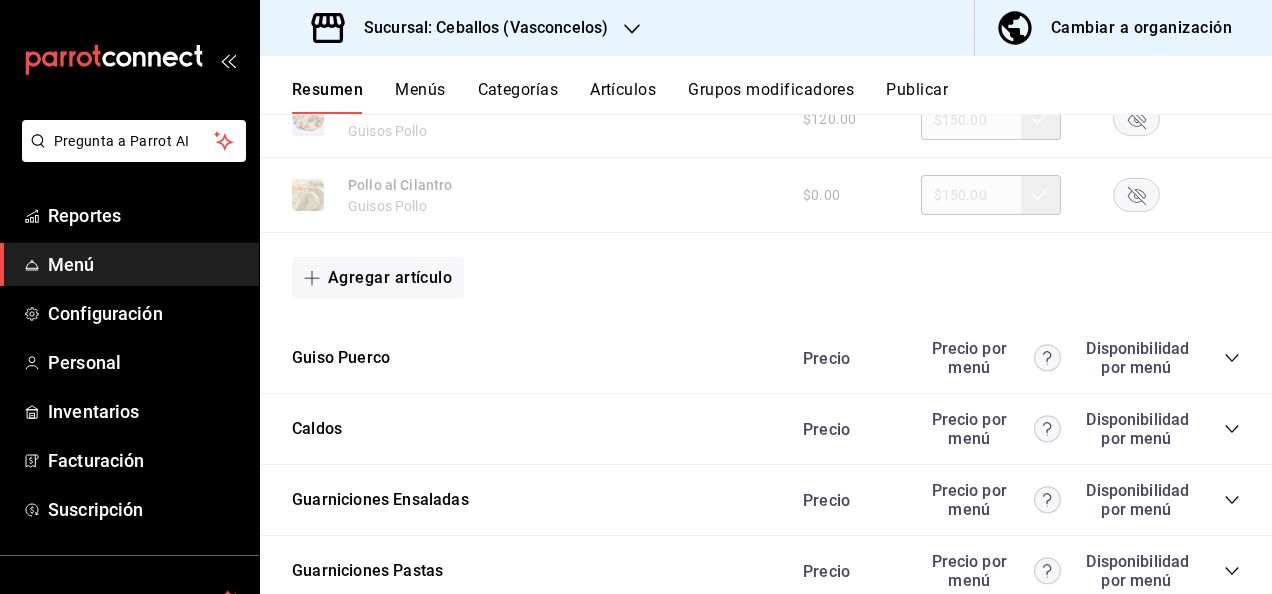 click 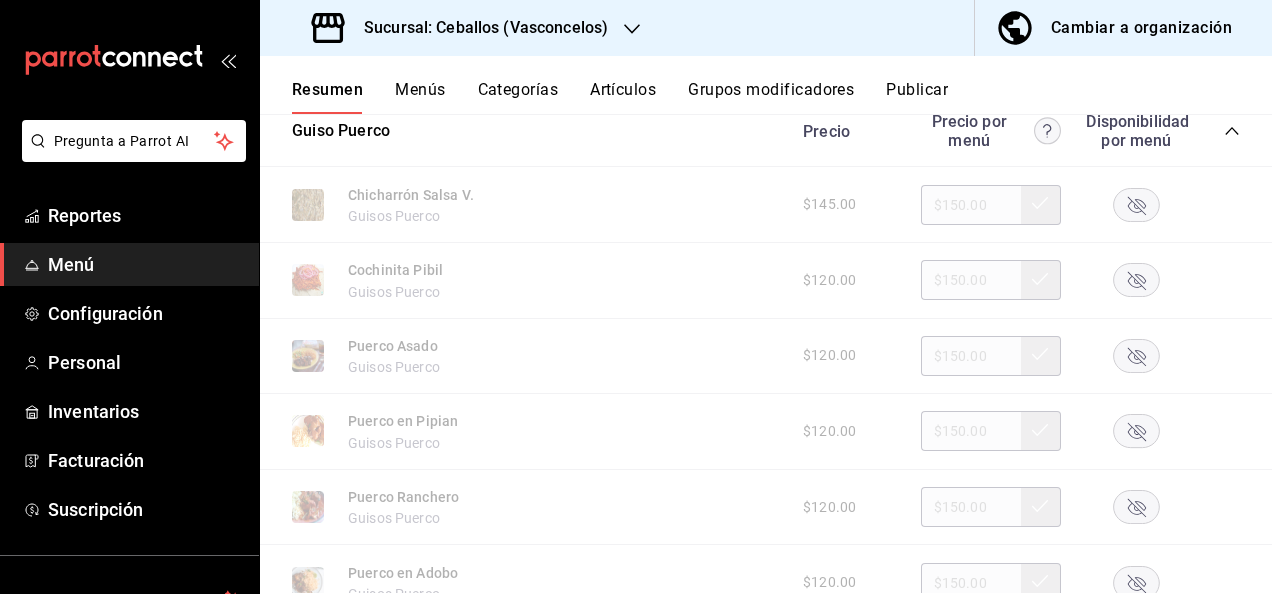 scroll, scrollTop: 3221, scrollLeft: 0, axis: vertical 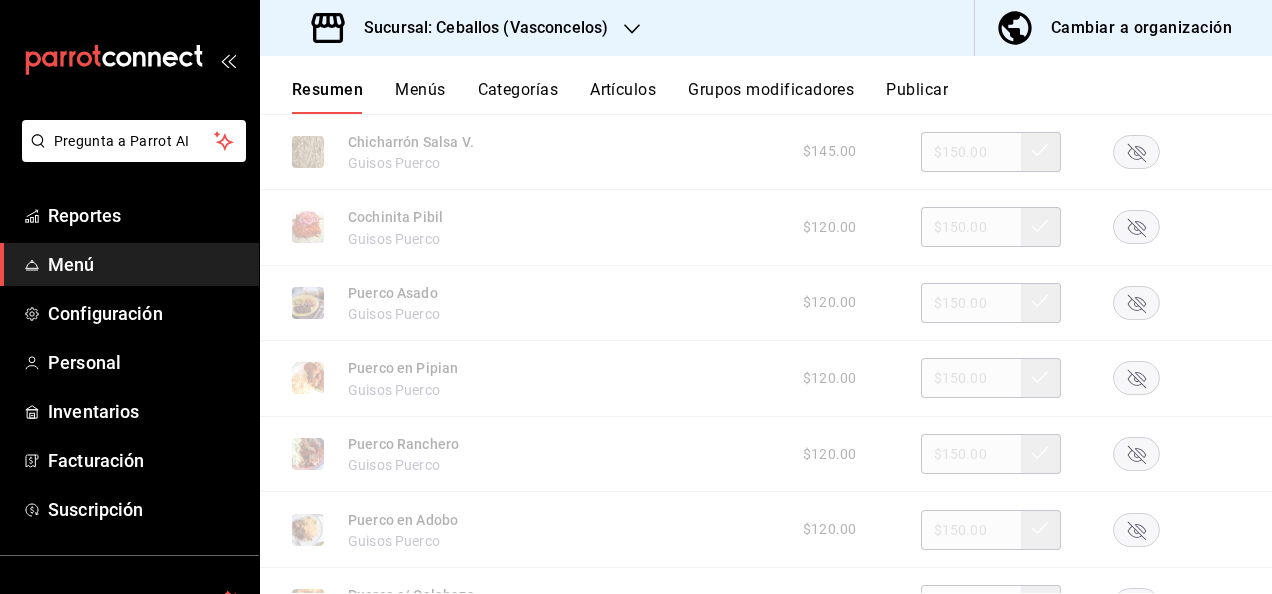 click 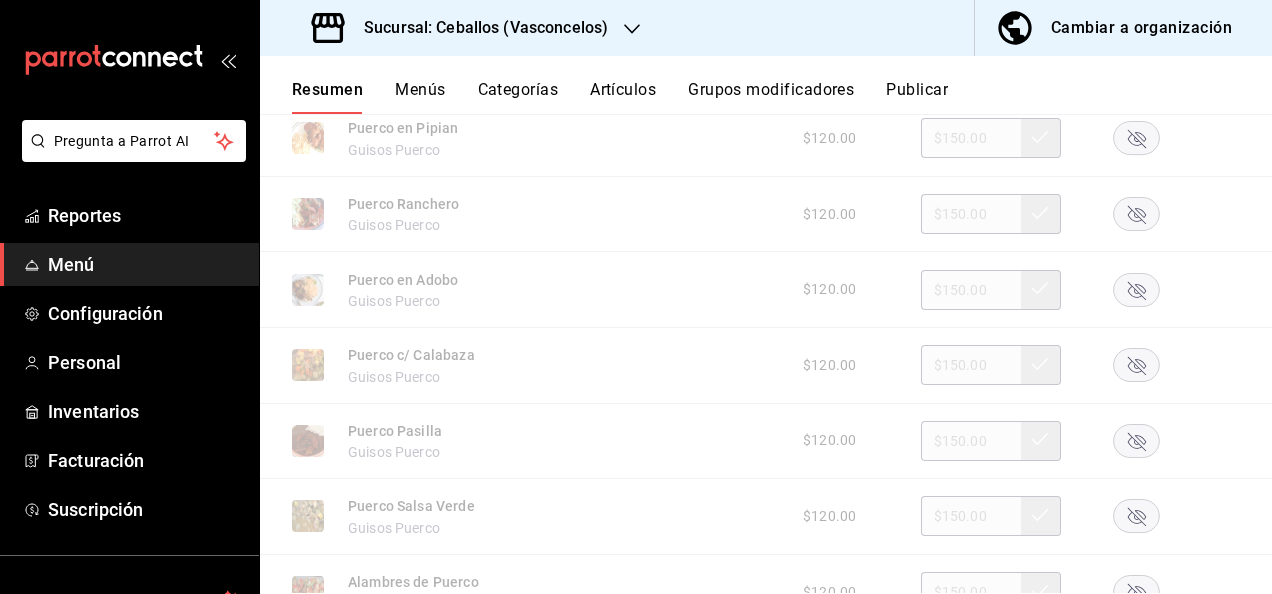 scroll, scrollTop: 3448, scrollLeft: 0, axis: vertical 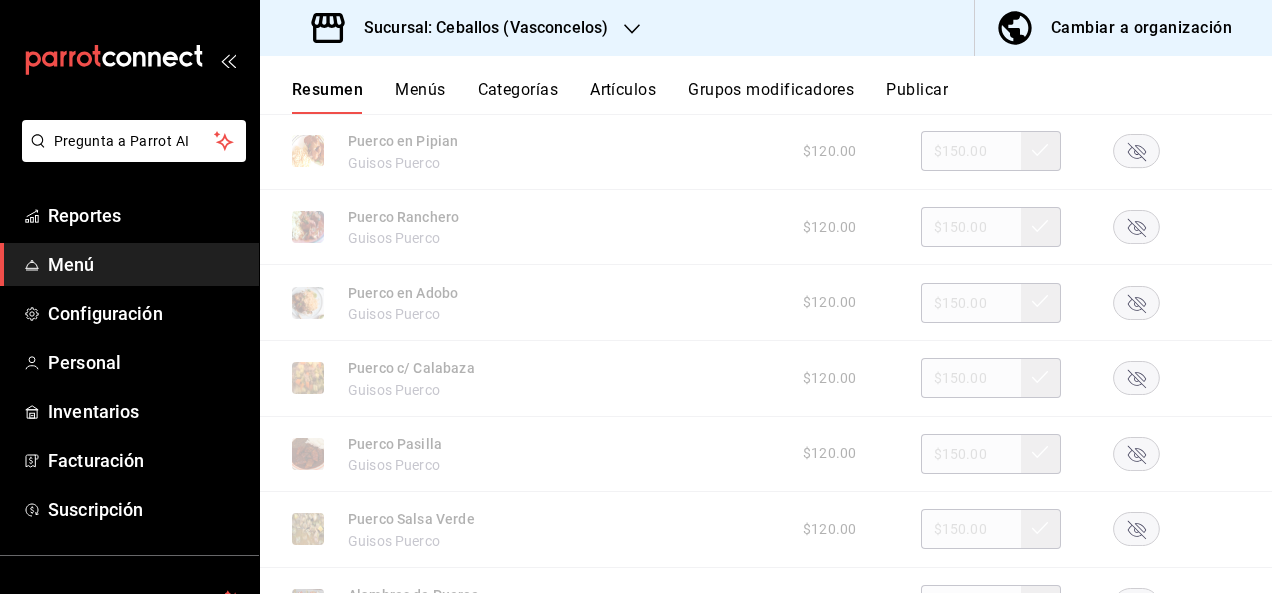 click 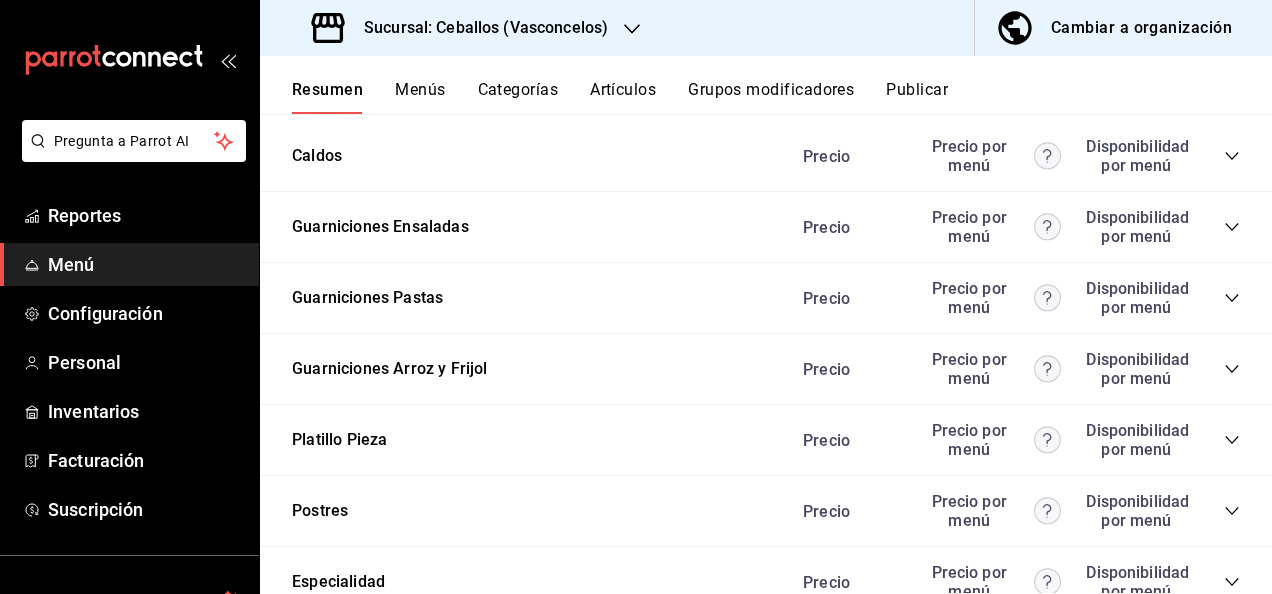 scroll, scrollTop: 4301, scrollLeft: 0, axis: vertical 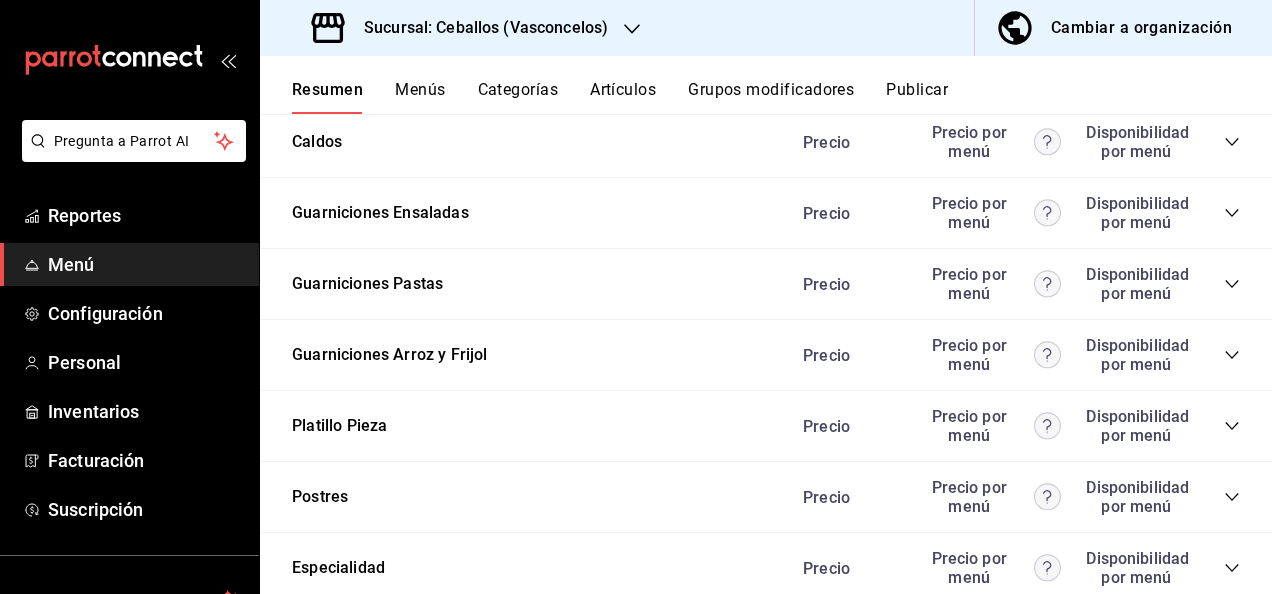 click 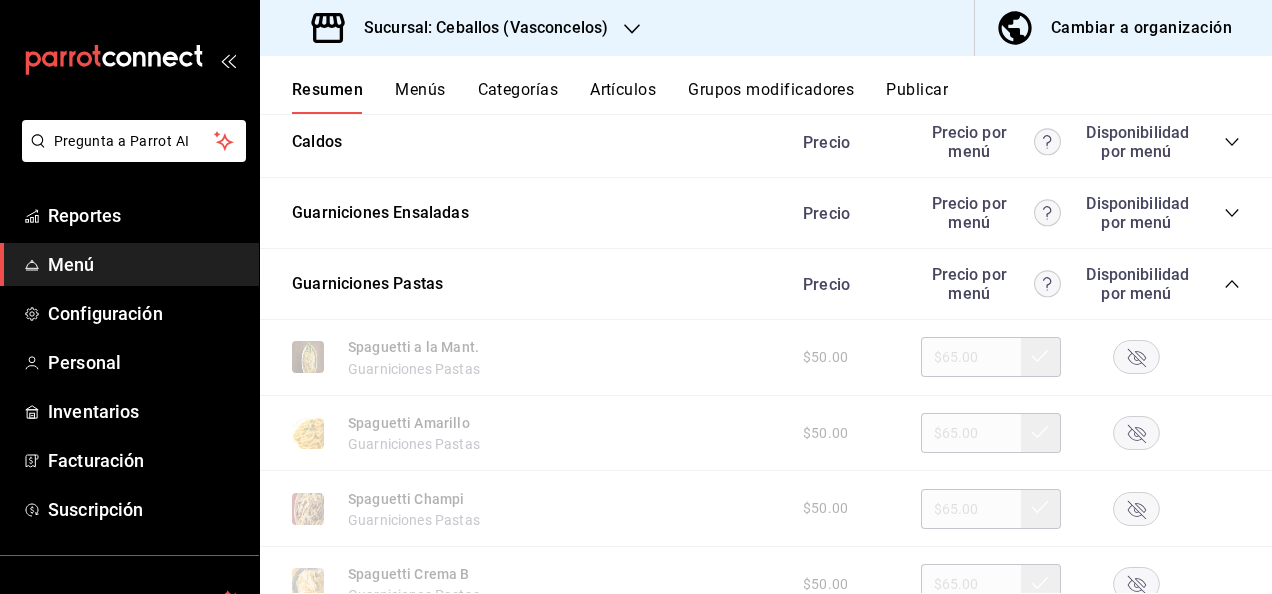 click 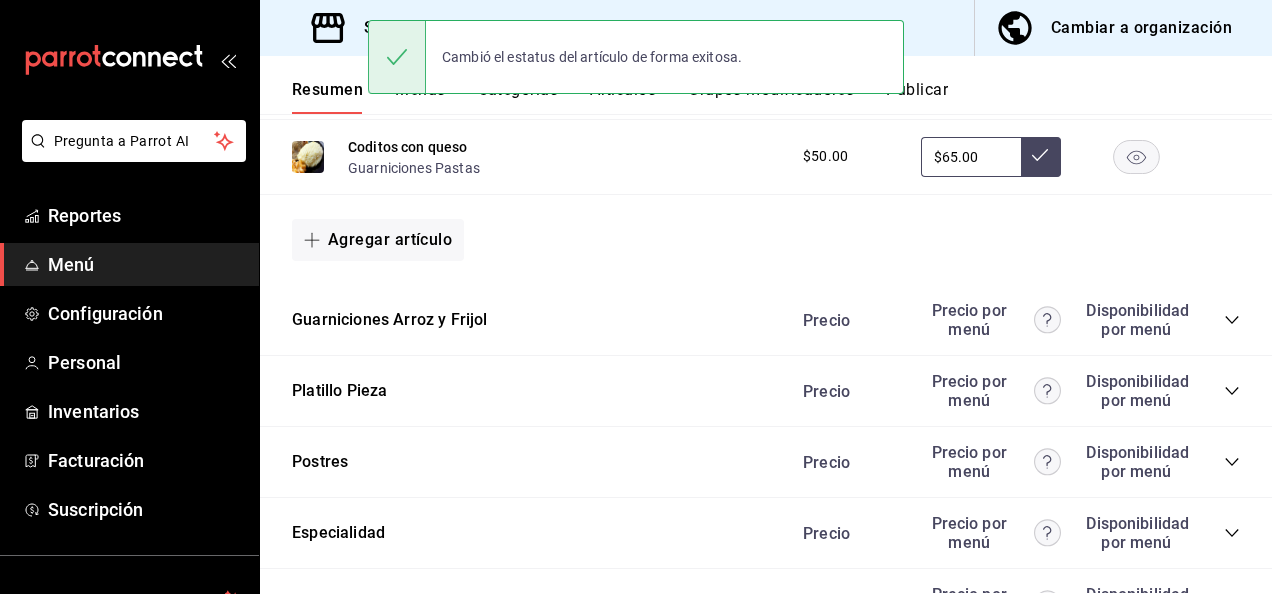 scroll, scrollTop: 5099, scrollLeft: 0, axis: vertical 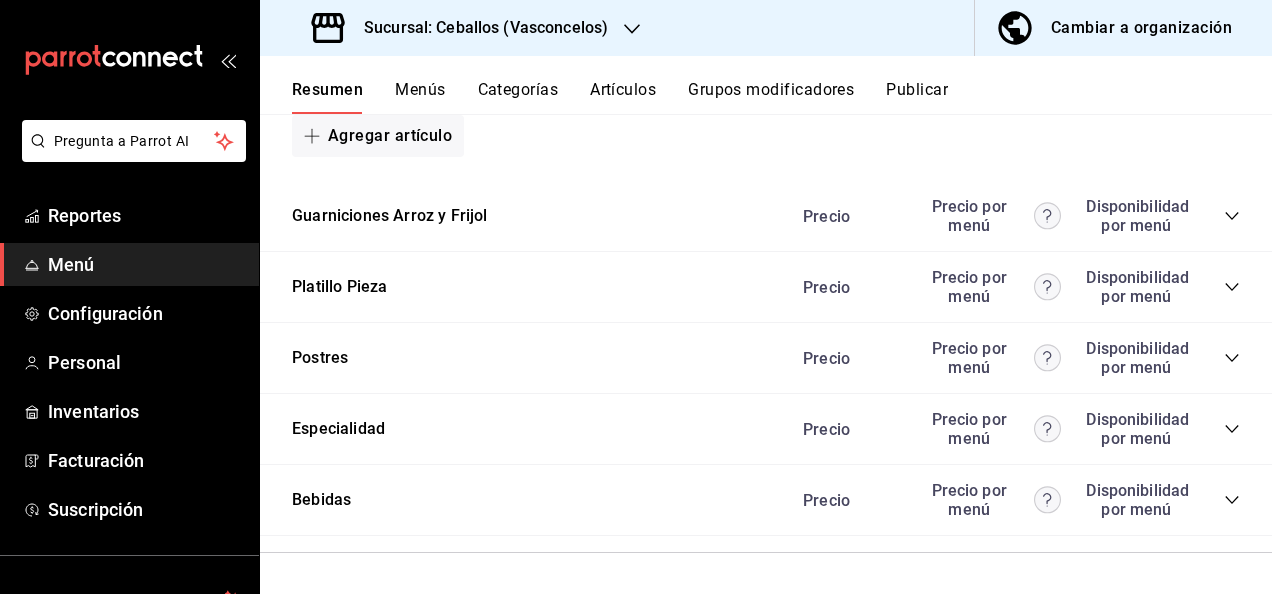 click on "Publicar" at bounding box center [917, 97] 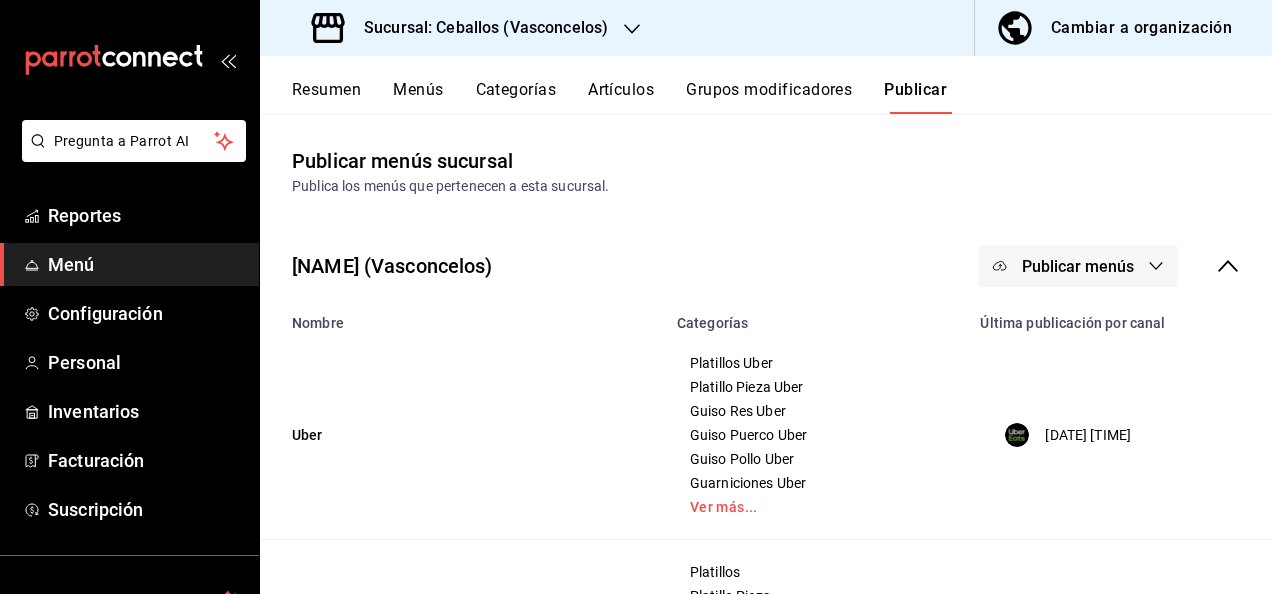 click on "Publicar menús" at bounding box center (1078, 266) 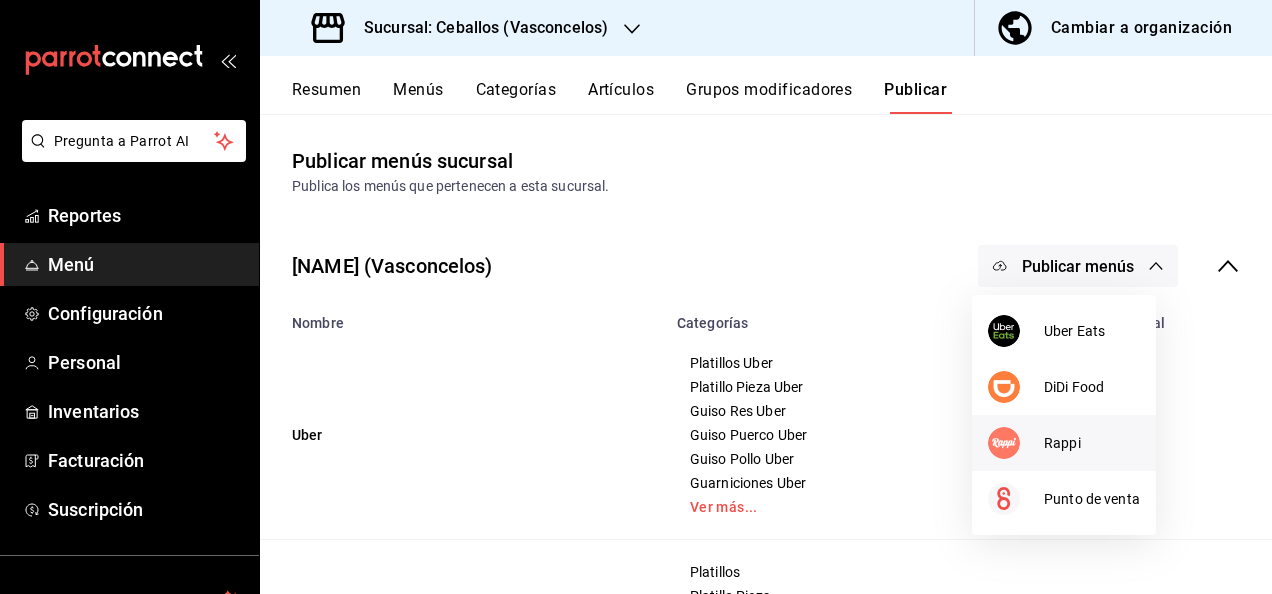 click on "Rappi" at bounding box center (1092, 443) 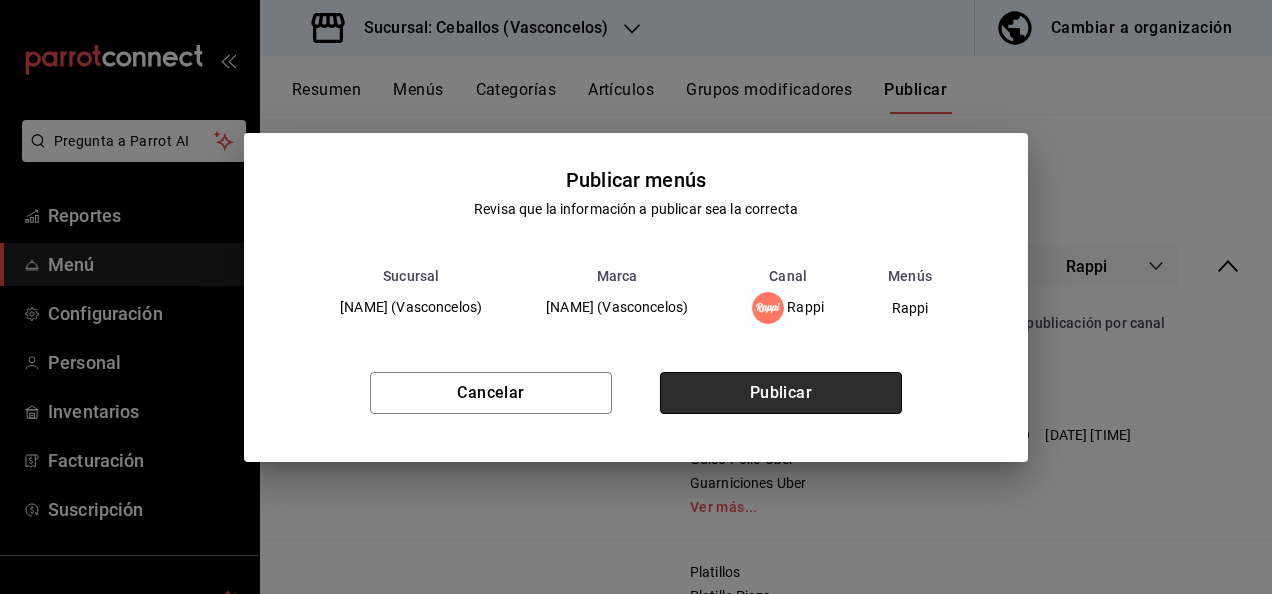 click on "Publicar" at bounding box center [781, 393] 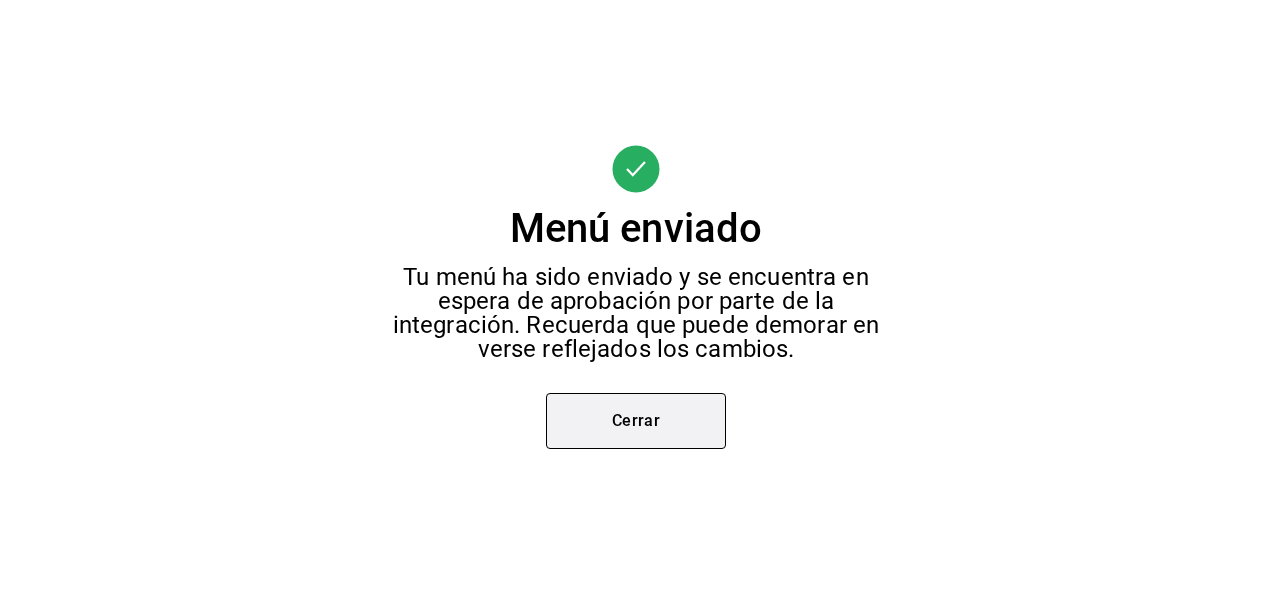click on "Cerrar" at bounding box center [636, 421] 